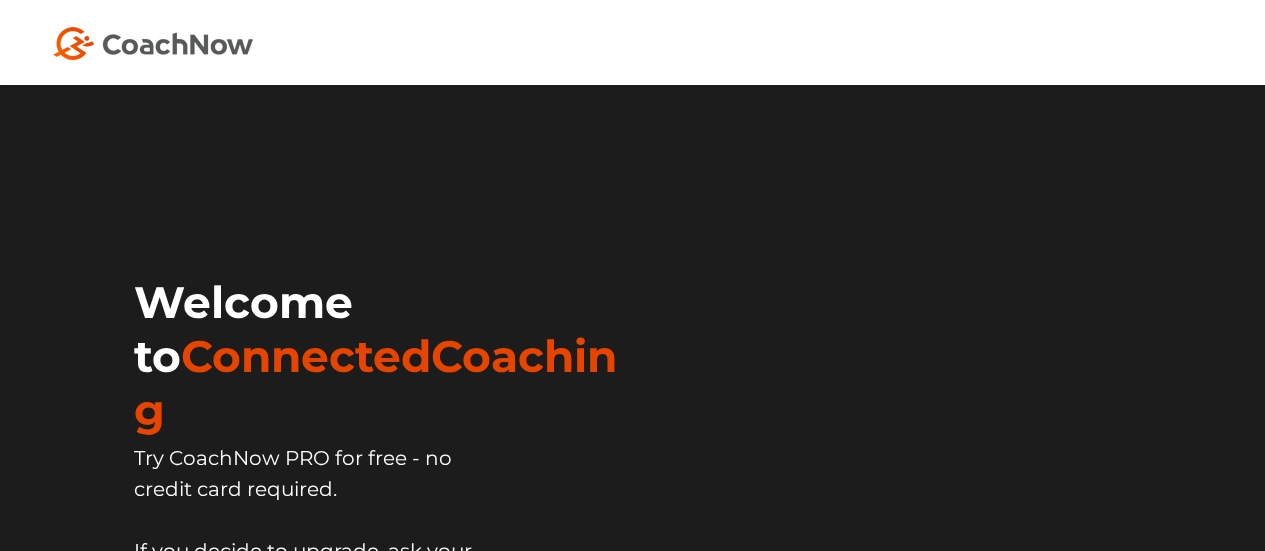 scroll, scrollTop: 0, scrollLeft: 0, axis: both 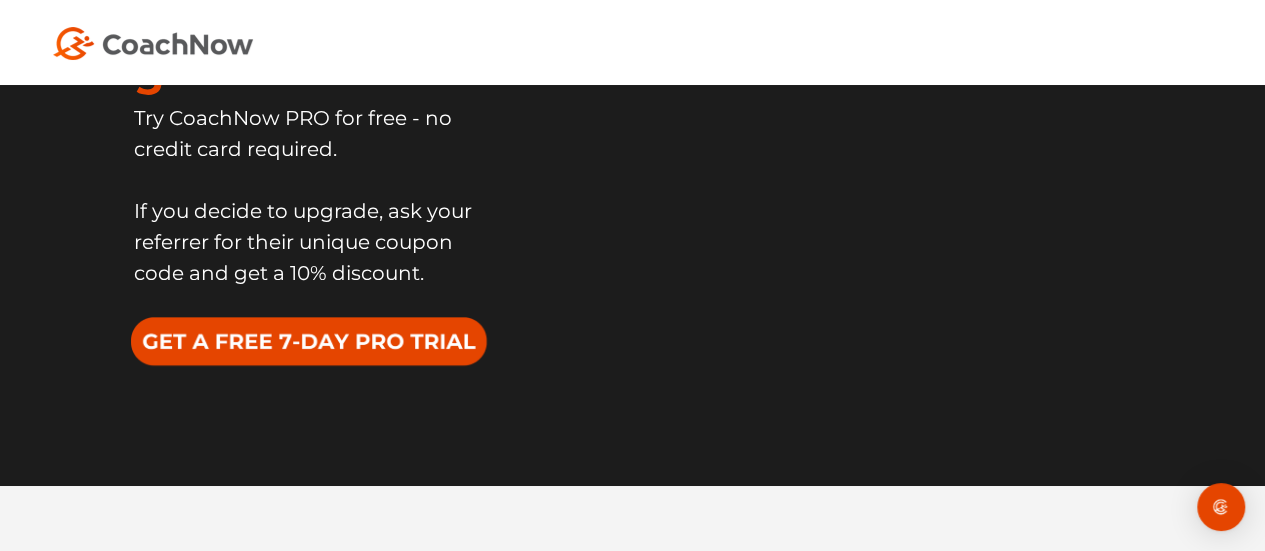 click at bounding box center [375, 340] 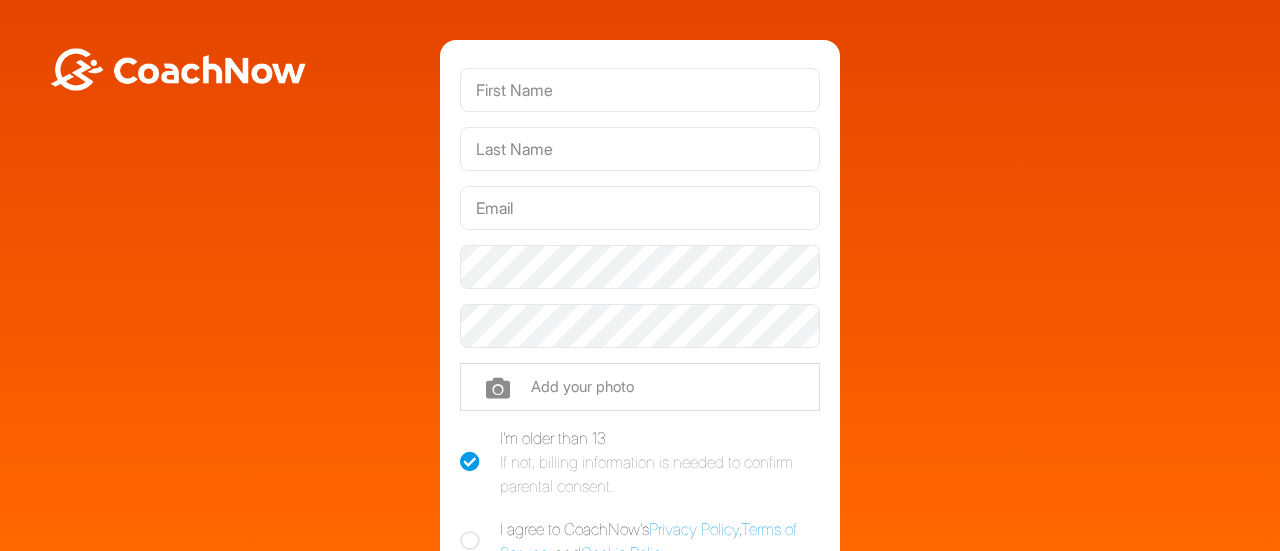 scroll, scrollTop: 0, scrollLeft: 0, axis: both 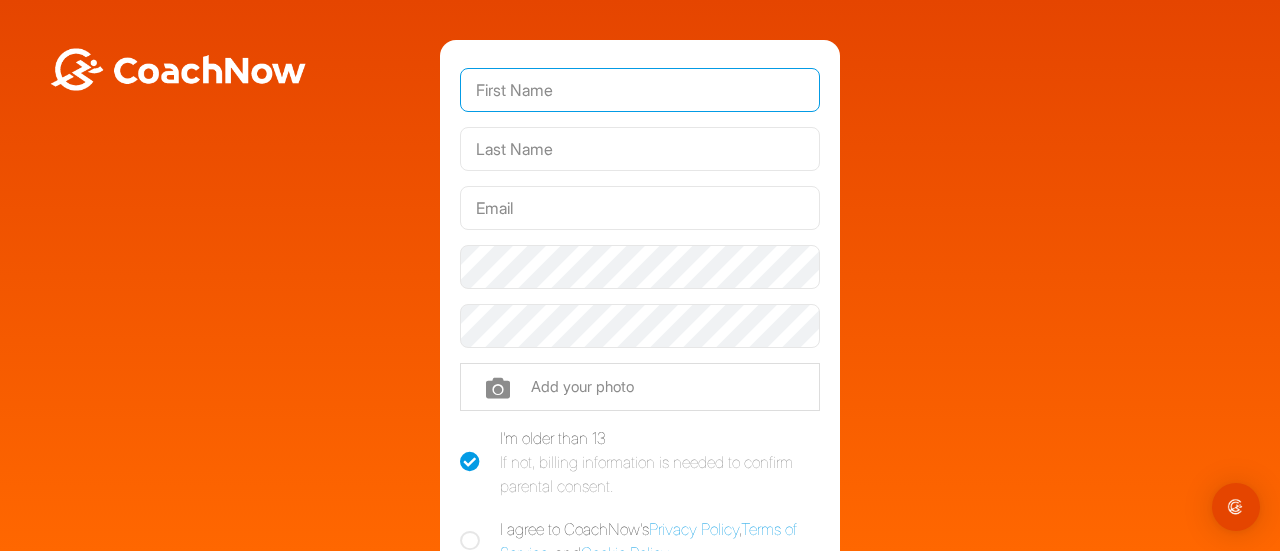 click at bounding box center (640, 90) 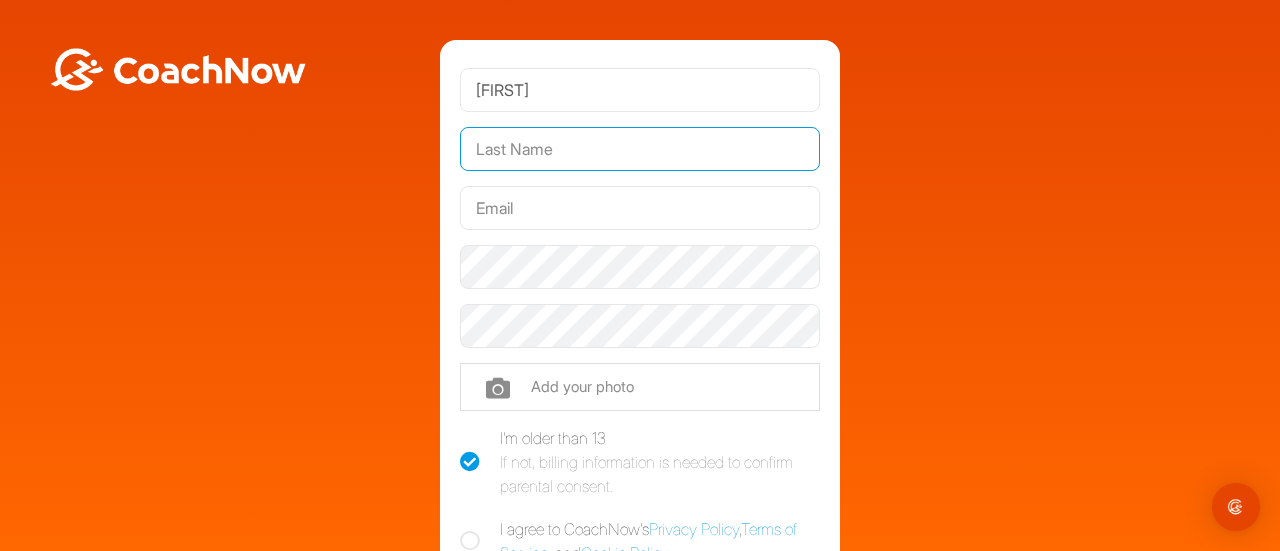 type on "Ranford" 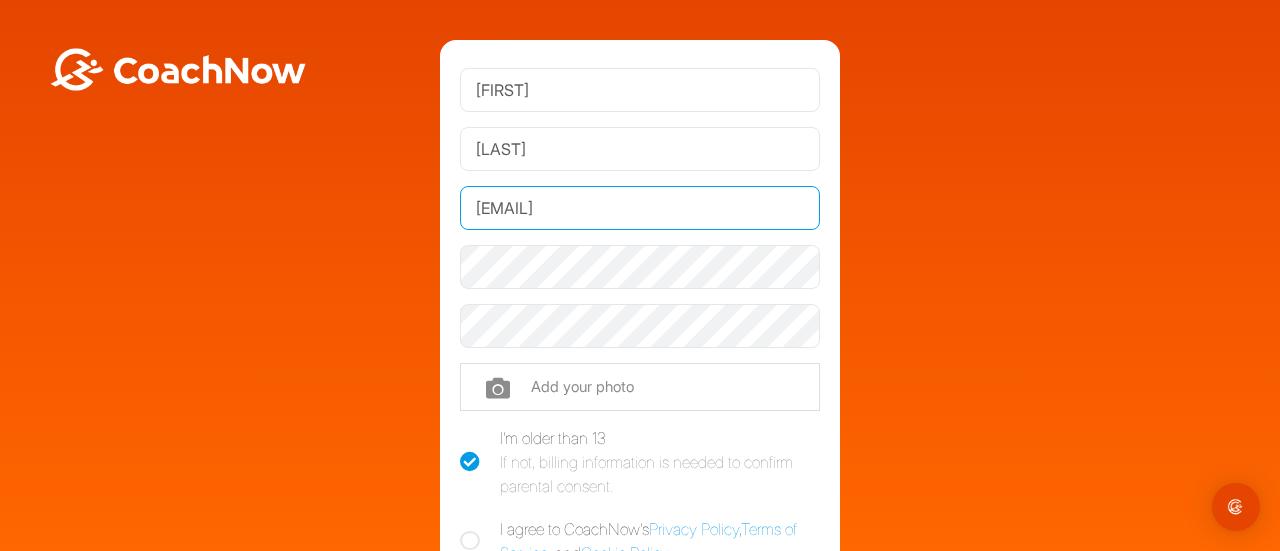 click on "rubyranford@gmail.com" at bounding box center (640, 208) 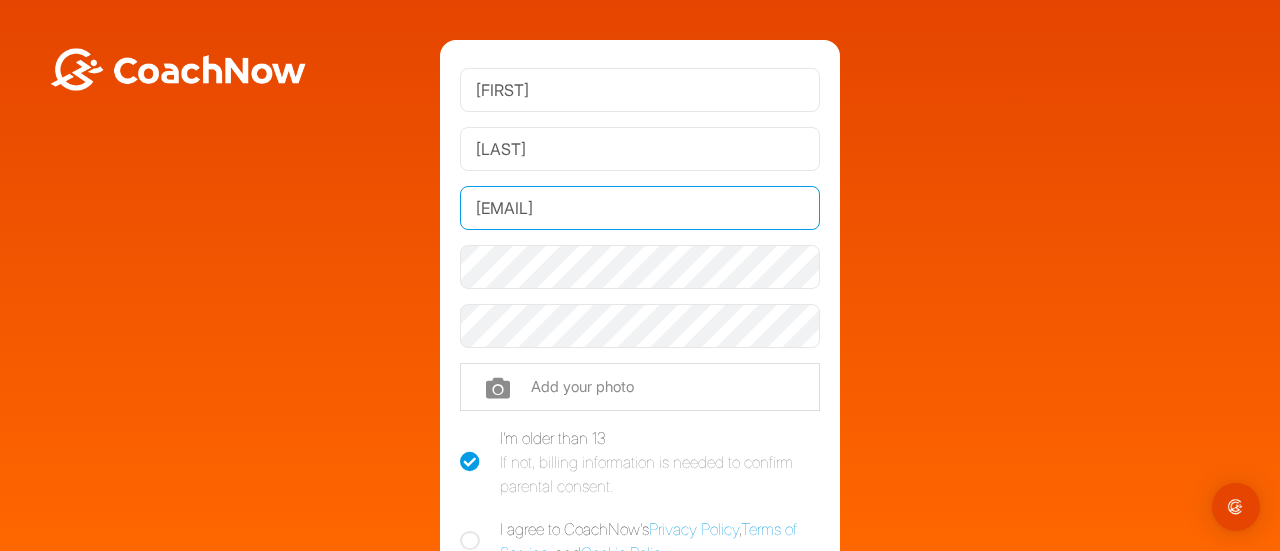 type on "rubyranford1227@gmail.com" 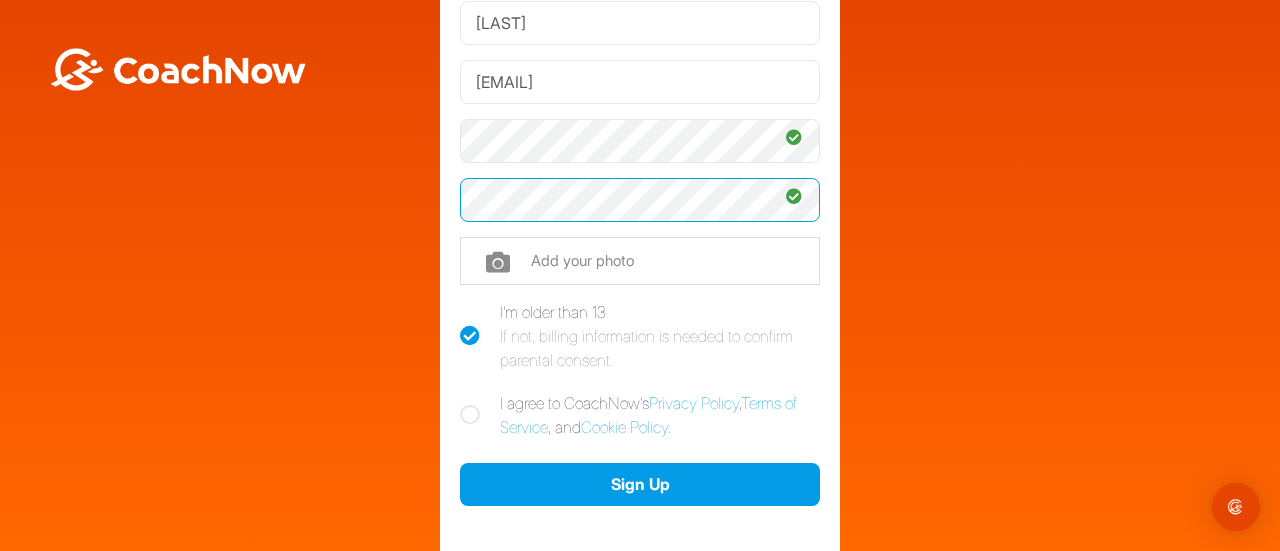 scroll, scrollTop: 131, scrollLeft: 0, axis: vertical 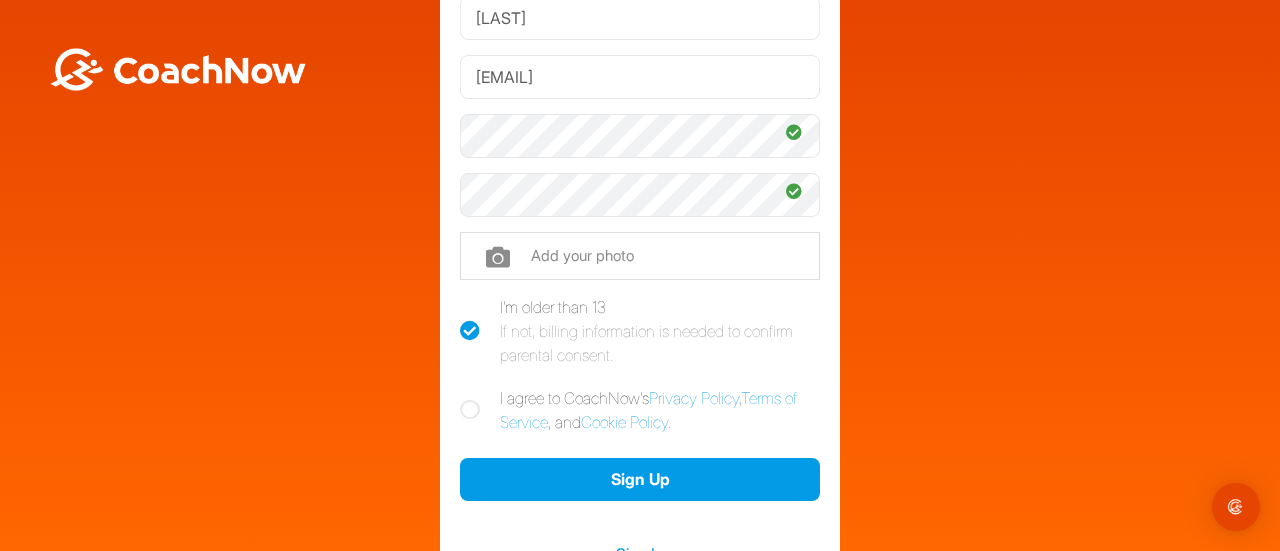 click on "I agree to CoachNow's  Privacy Policy ,  Terms of Service , and  Cookie Policy ." at bounding box center [640, 410] 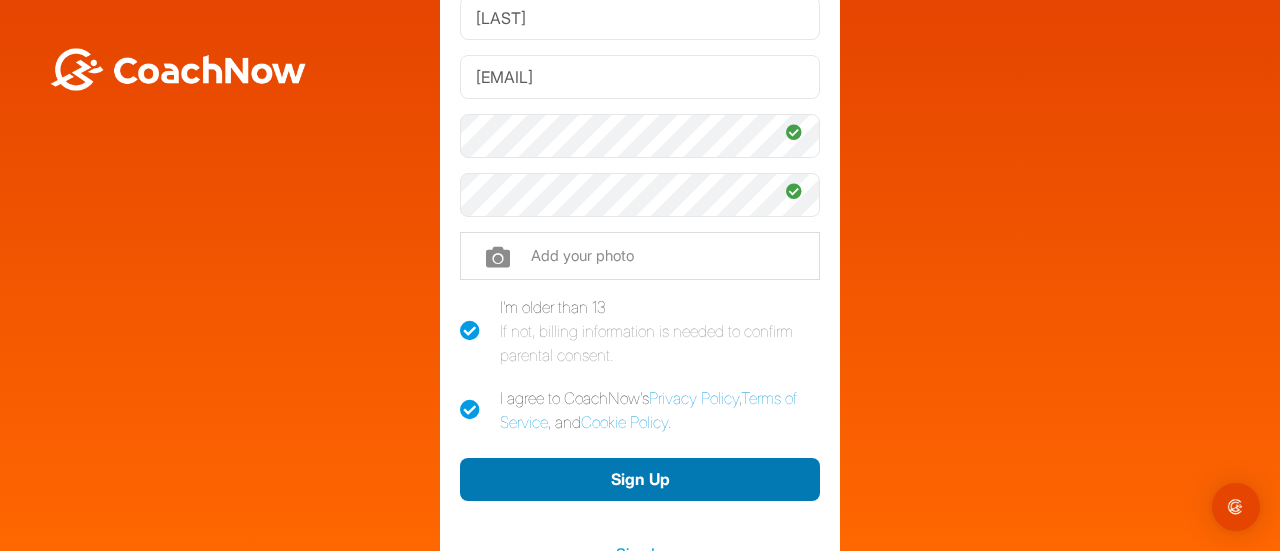 drag, startPoint x: 530, startPoint y: 467, endPoint x: 618, endPoint y: 365, distance: 134.71451 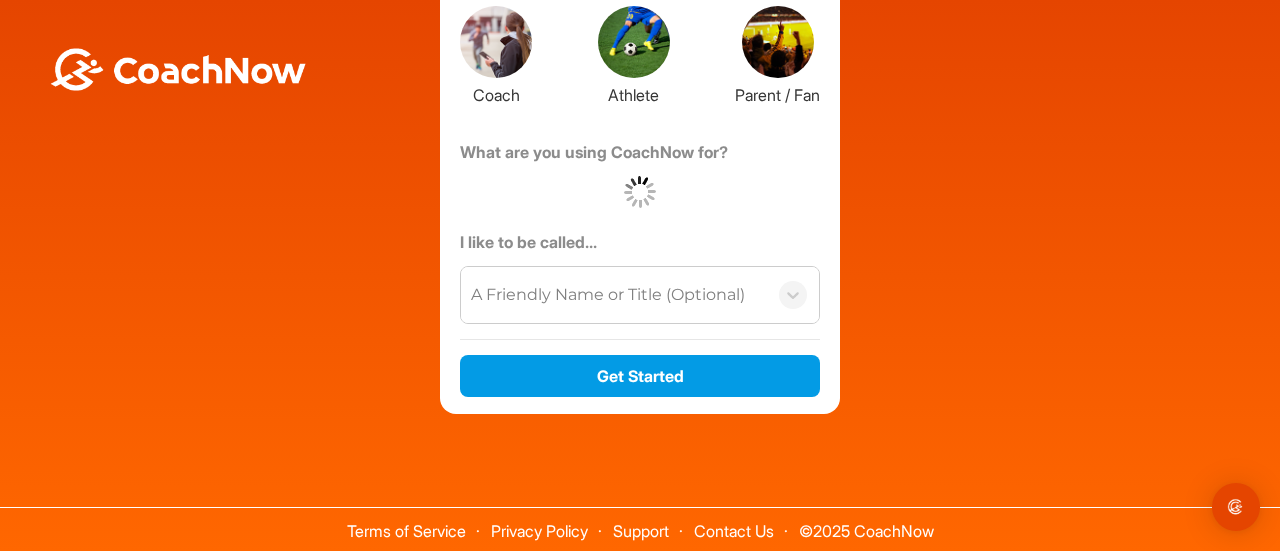 scroll, scrollTop: 239, scrollLeft: 0, axis: vertical 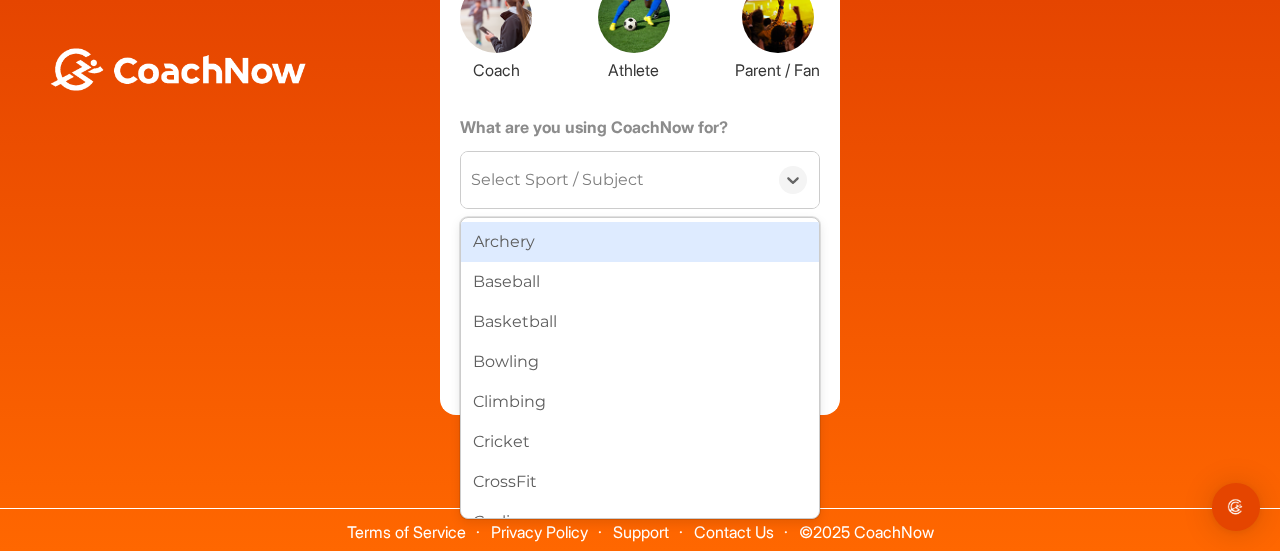 click on "Select Sport / Subject" at bounding box center [614, 180] 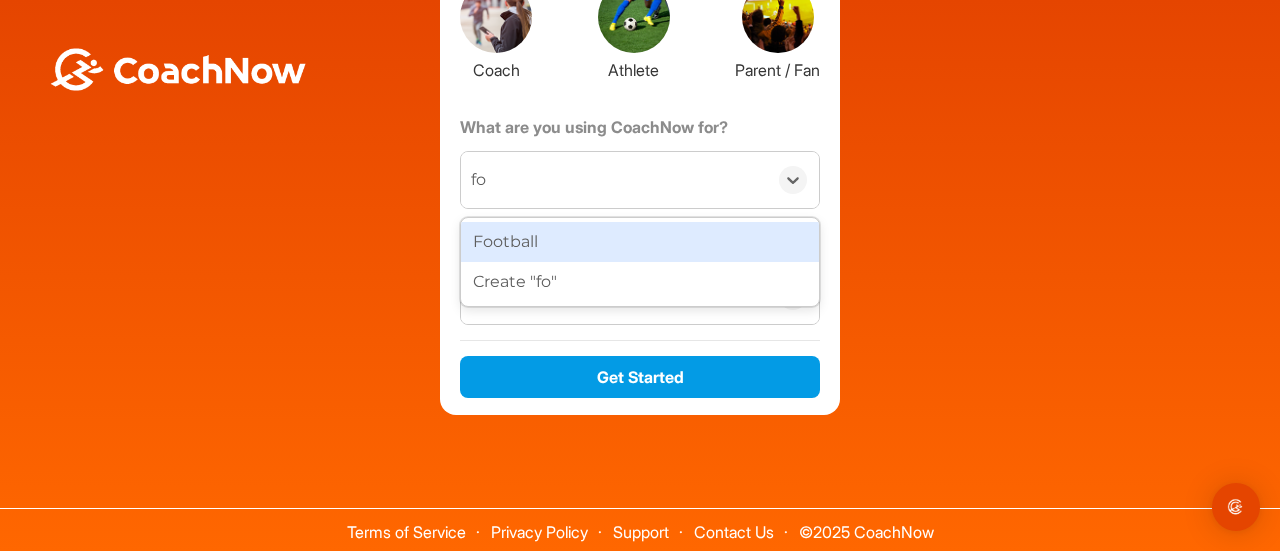 type on "f" 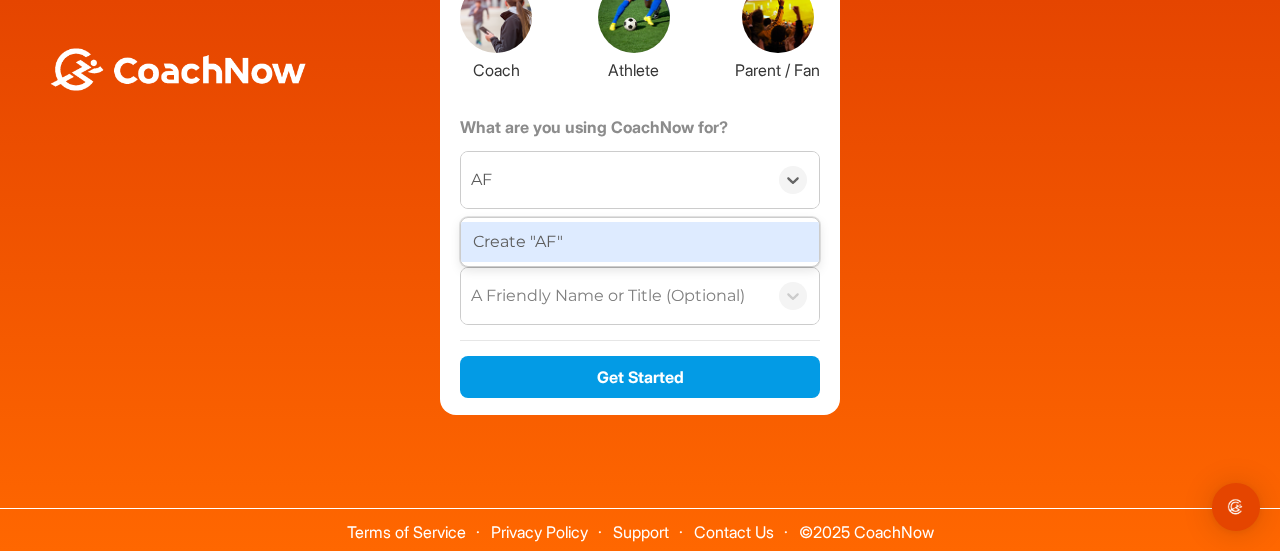 type on "AFL" 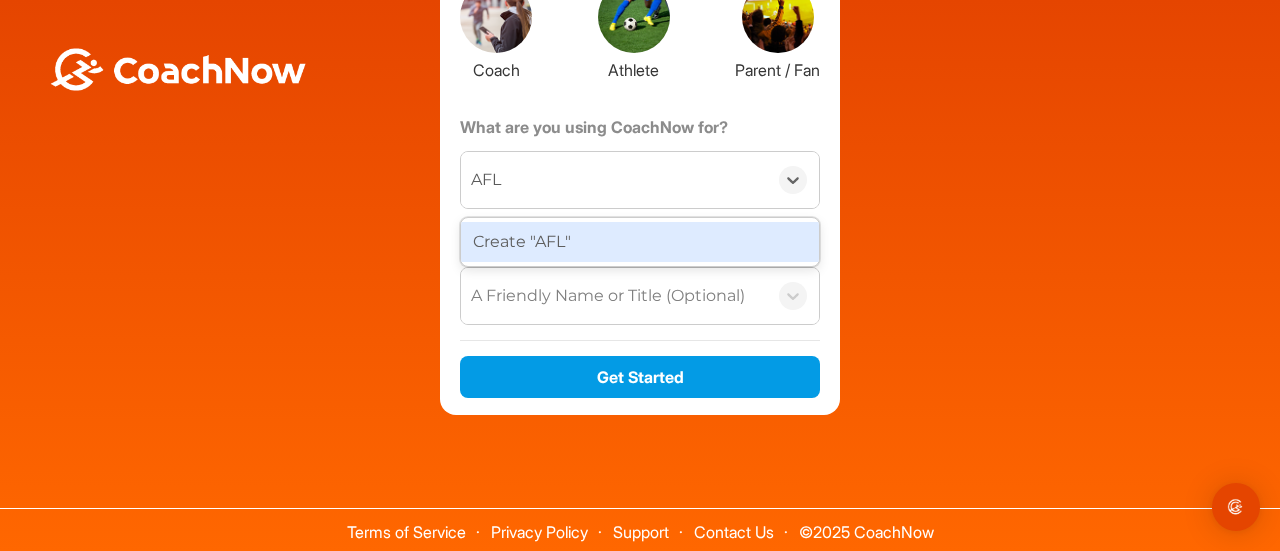 click on "Create "AFL"" at bounding box center (640, 242) 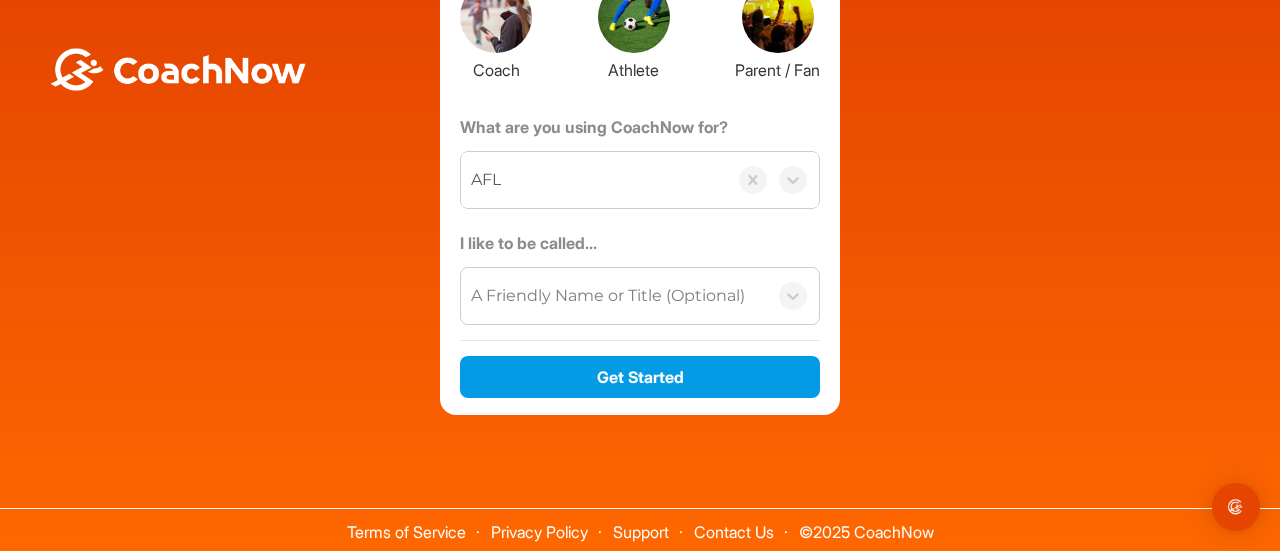 click on "A Friendly Name or Title (Optional)" at bounding box center (608, 296) 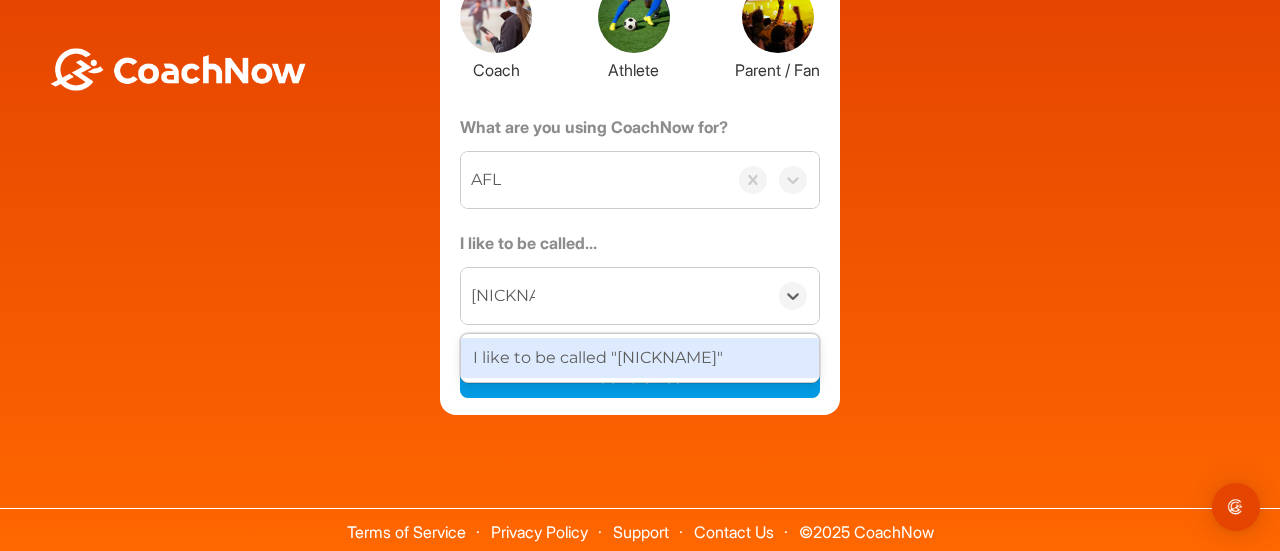 type on "m" 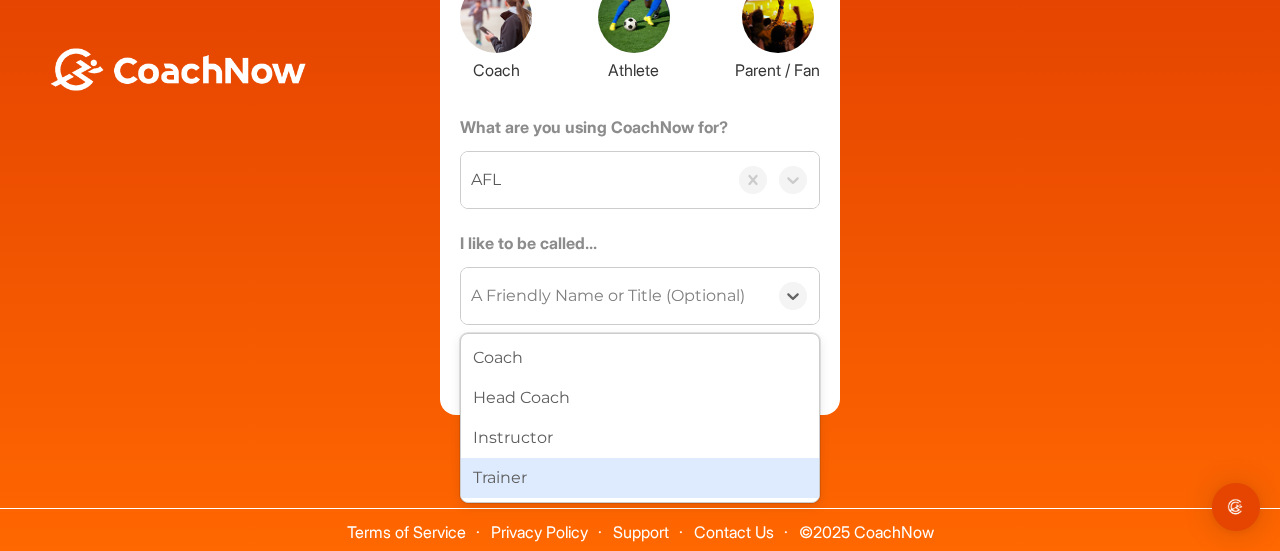 click on "Trainer" at bounding box center (640, 478) 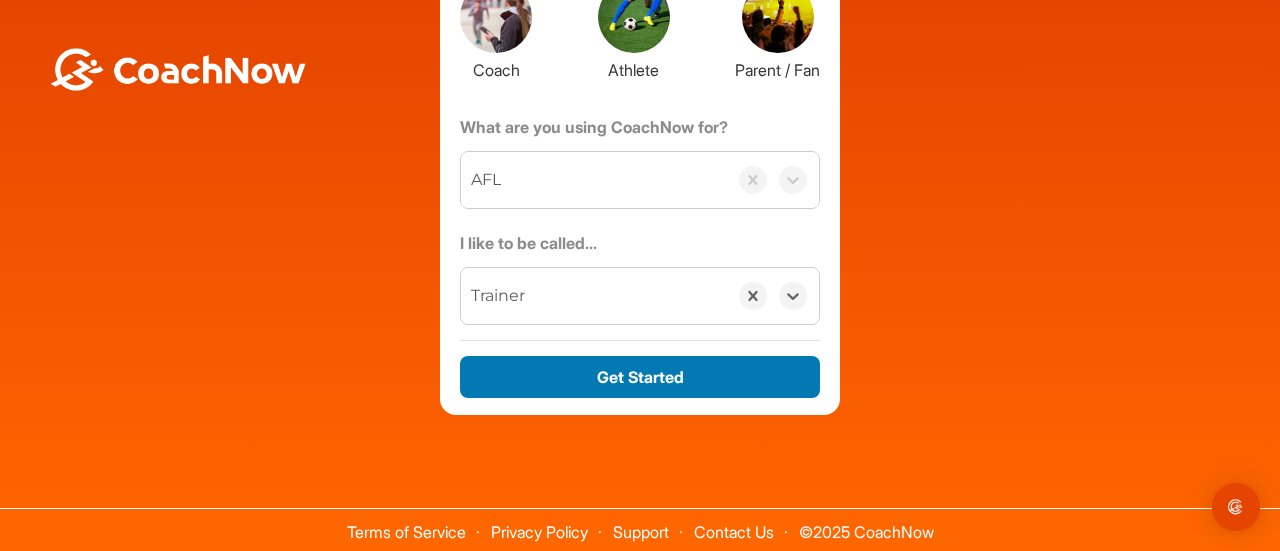 click on "Get Started" at bounding box center [640, 377] 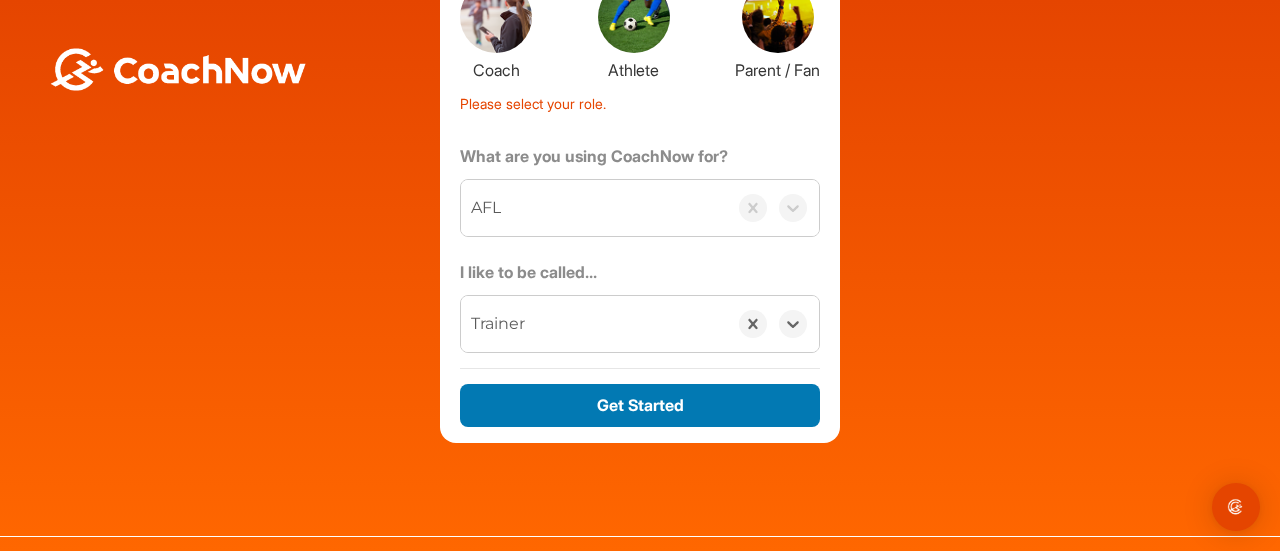 scroll, scrollTop: 105, scrollLeft: 0, axis: vertical 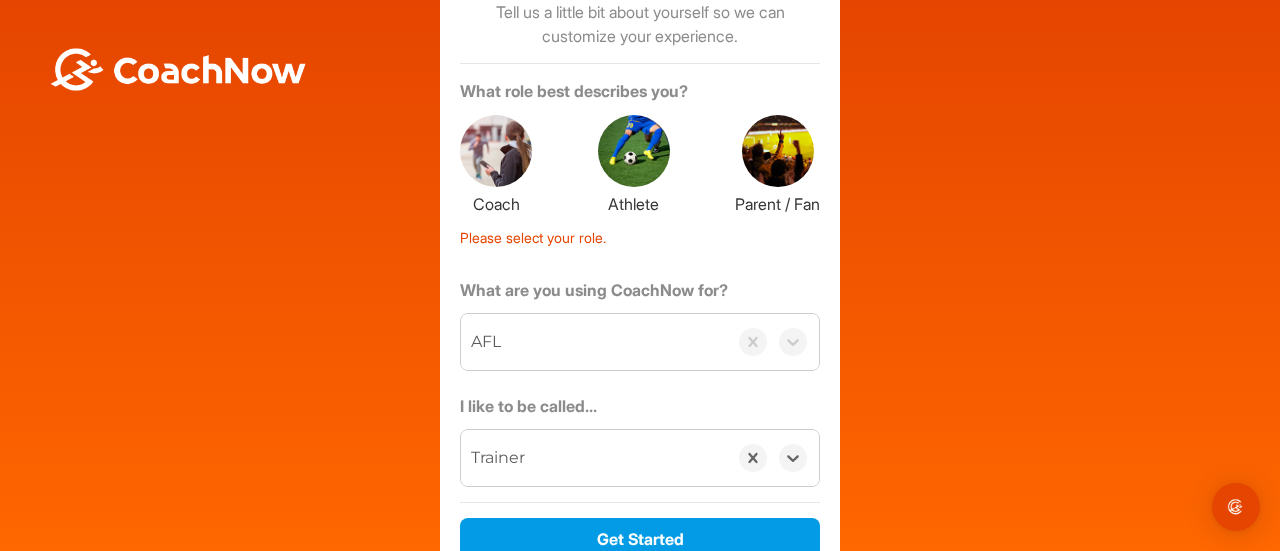 click at bounding box center [634, 151] 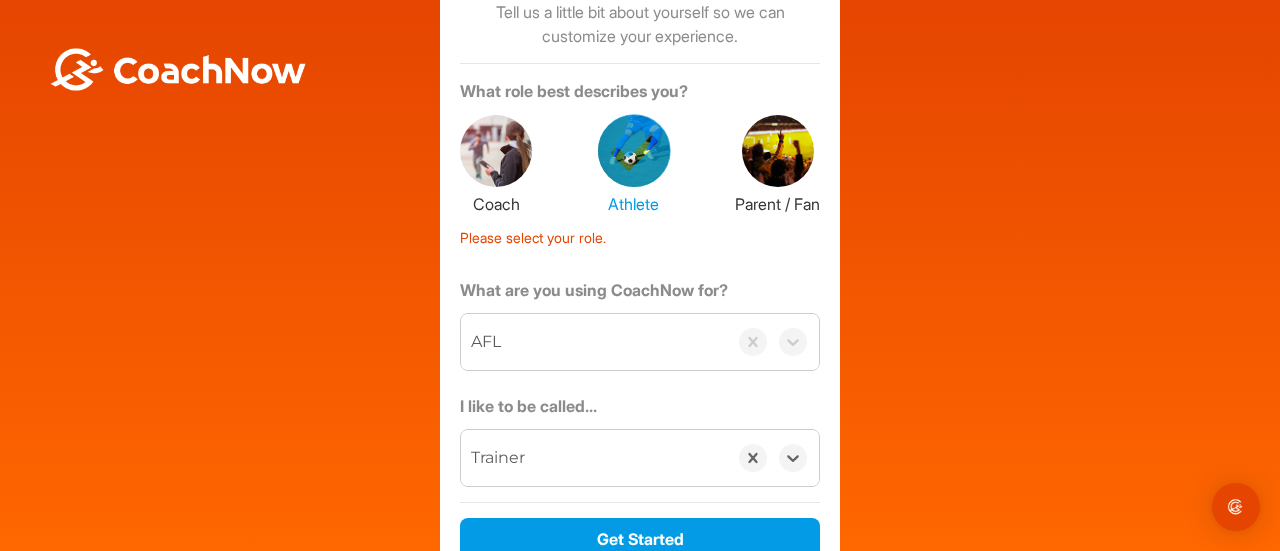 scroll, scrollTop: 197, scrollLeft: 0, axis: vertical 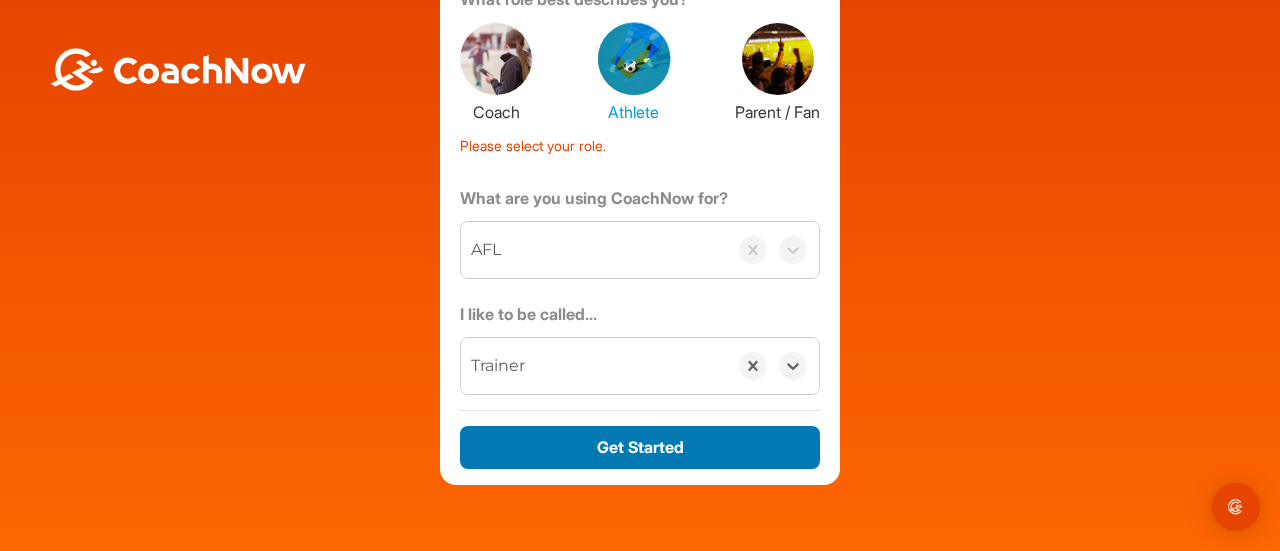 click on "Get Started" at bounding box center (640, 447) 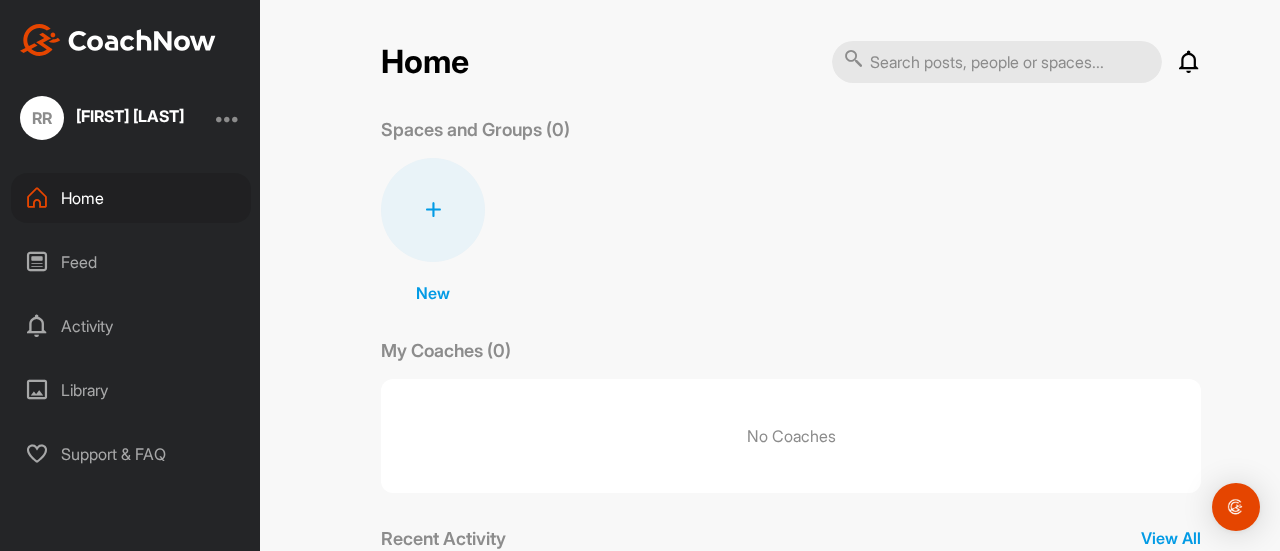 click at bounding box center (433, 210) 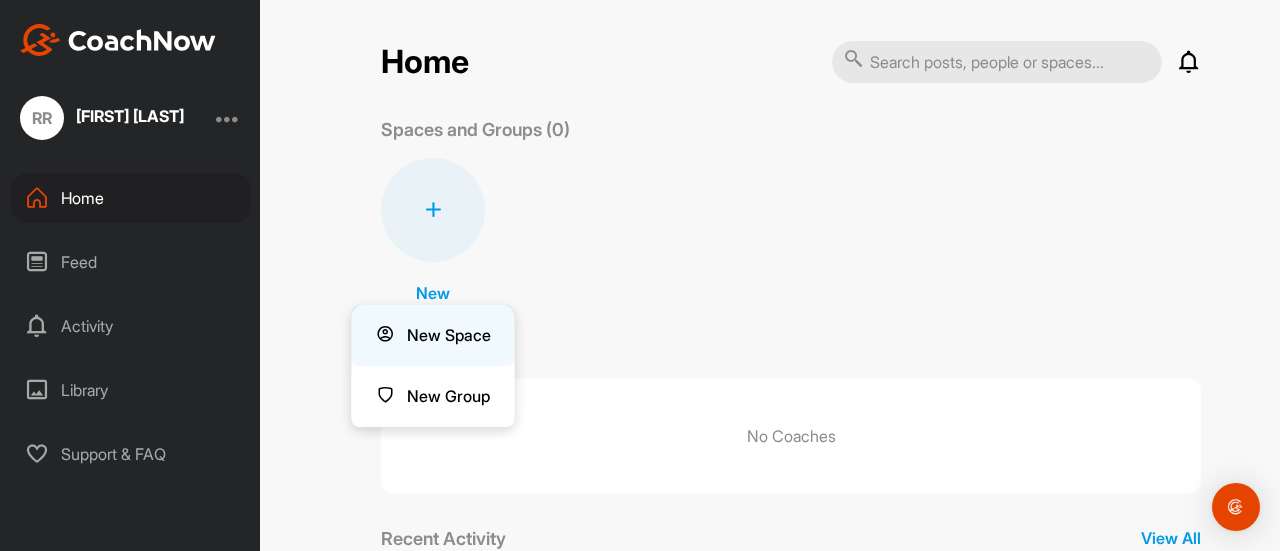 click on "New Space" at bounding box center (433, 335) 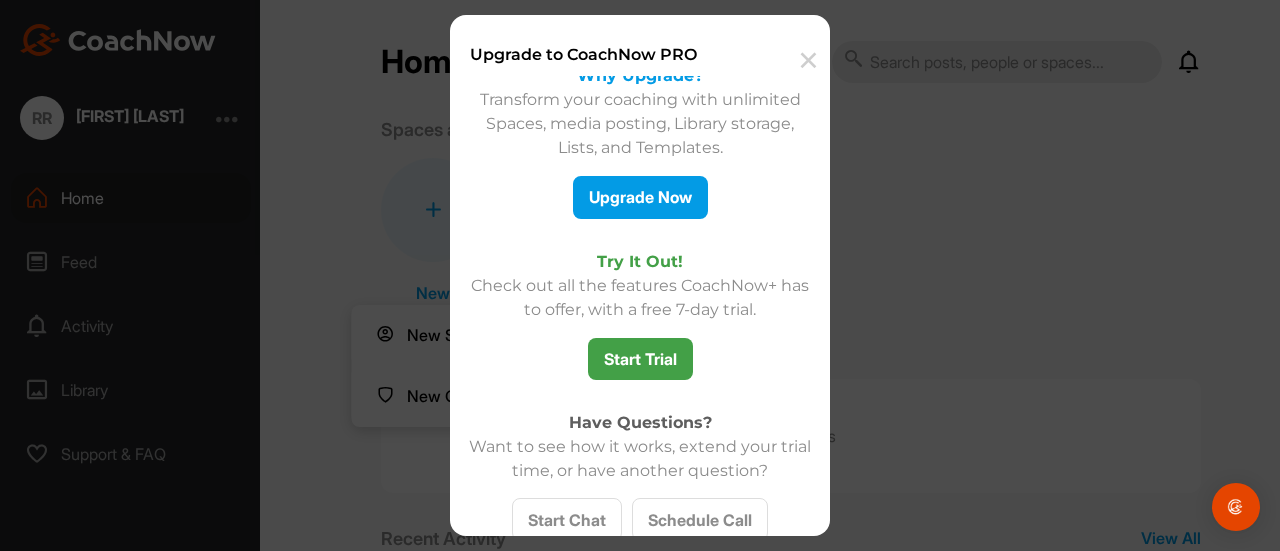 scroll, scrollTop: 279, scrollLeft: 0, axis: vertical 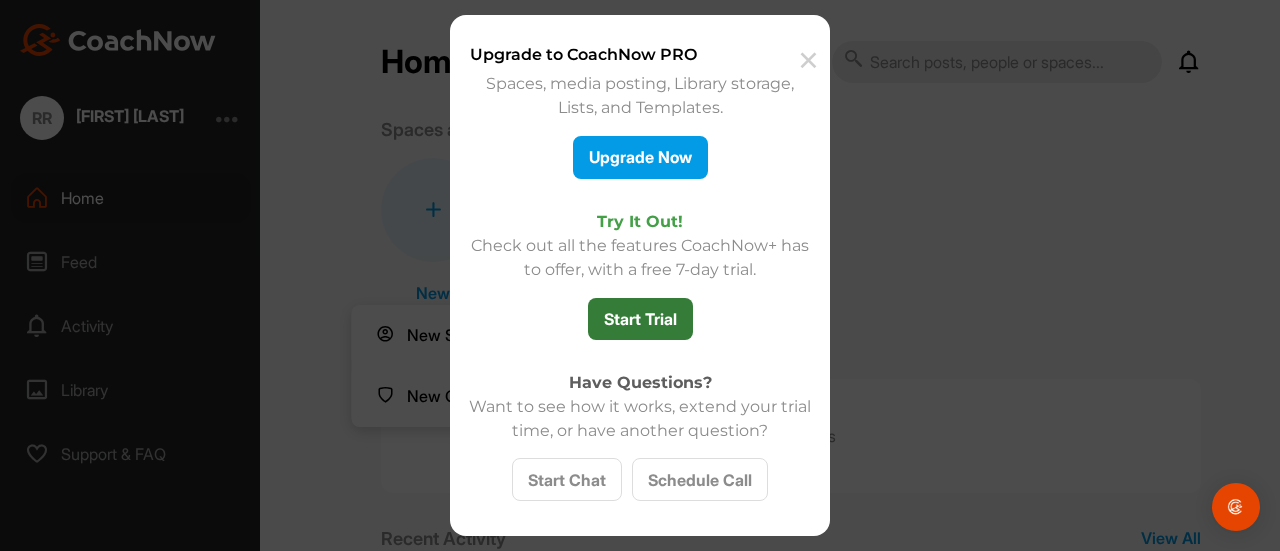 click on "Start Trial" at bounding box center [640, 319] 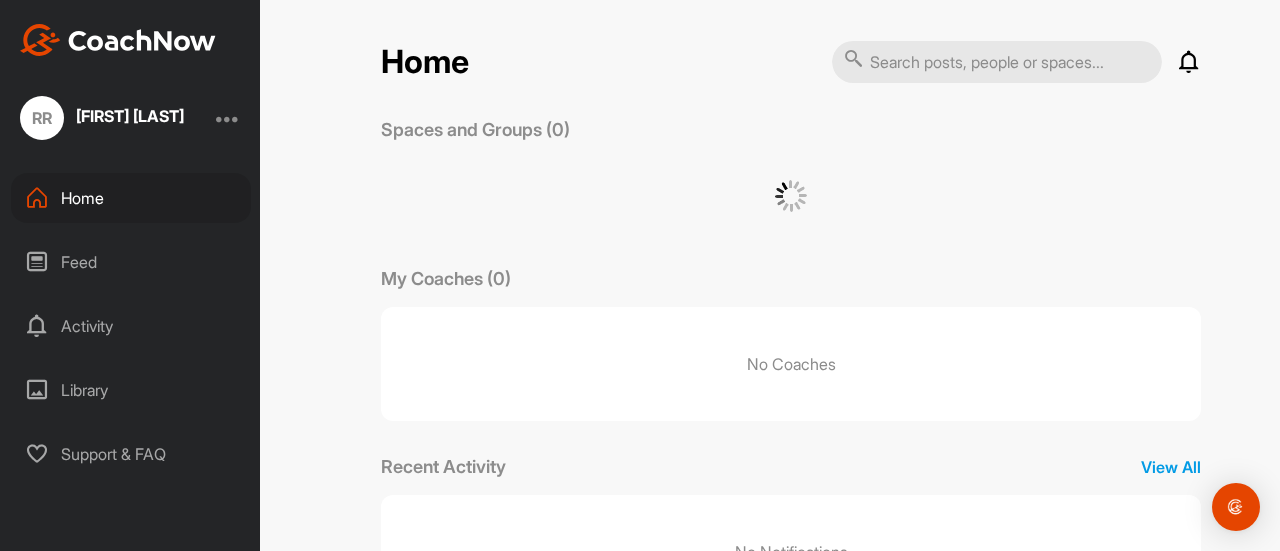 scroll, scrollTop: 0, scrollLeft: 0, axis: both 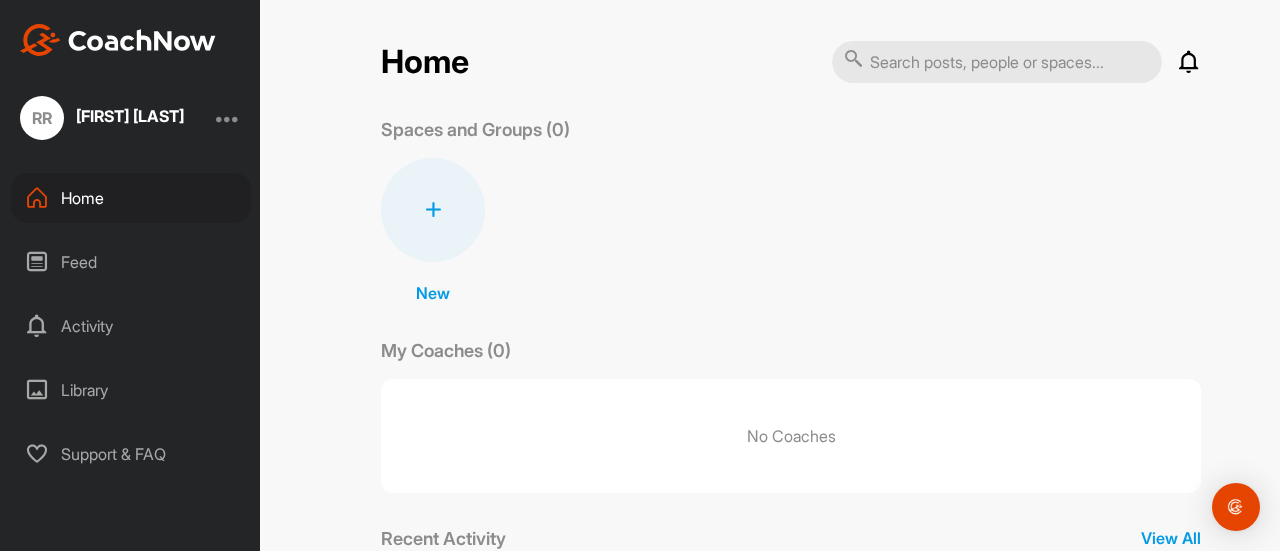 click at bounding box center [433, 210] 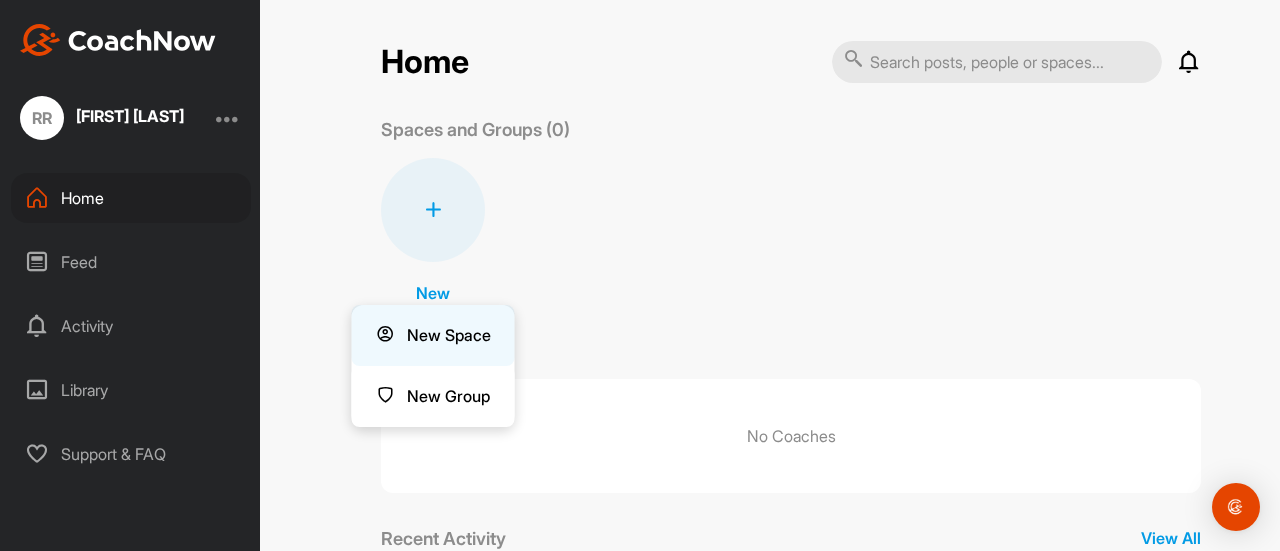 click on "New Space" at bounding box center (433, 335) 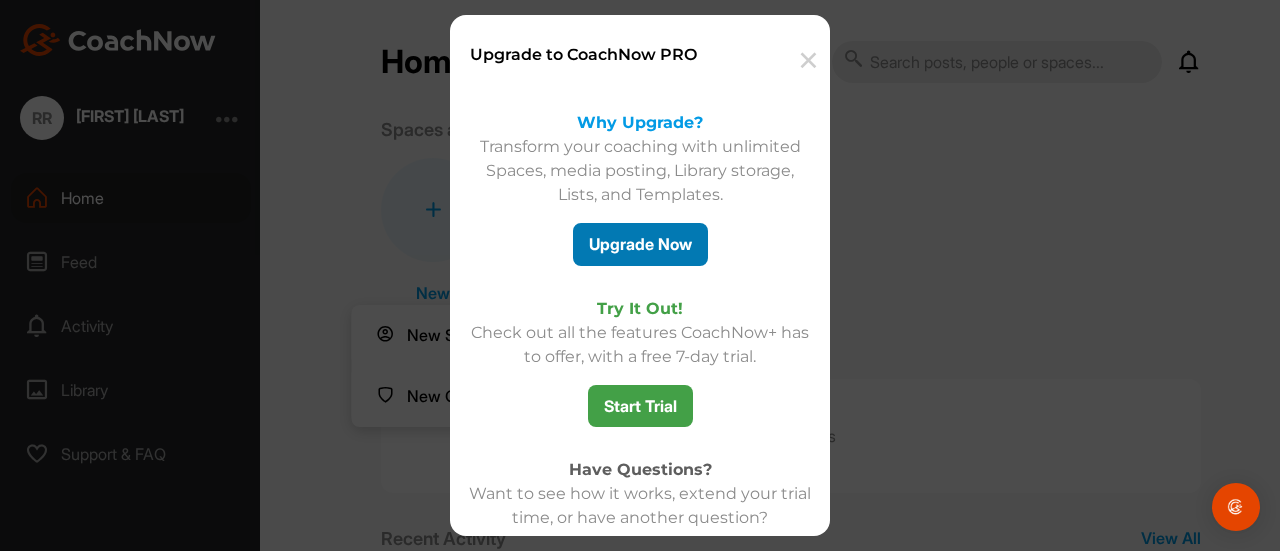 scroll, scrollTop: 194, scrollLeft: 0, axis: vertical 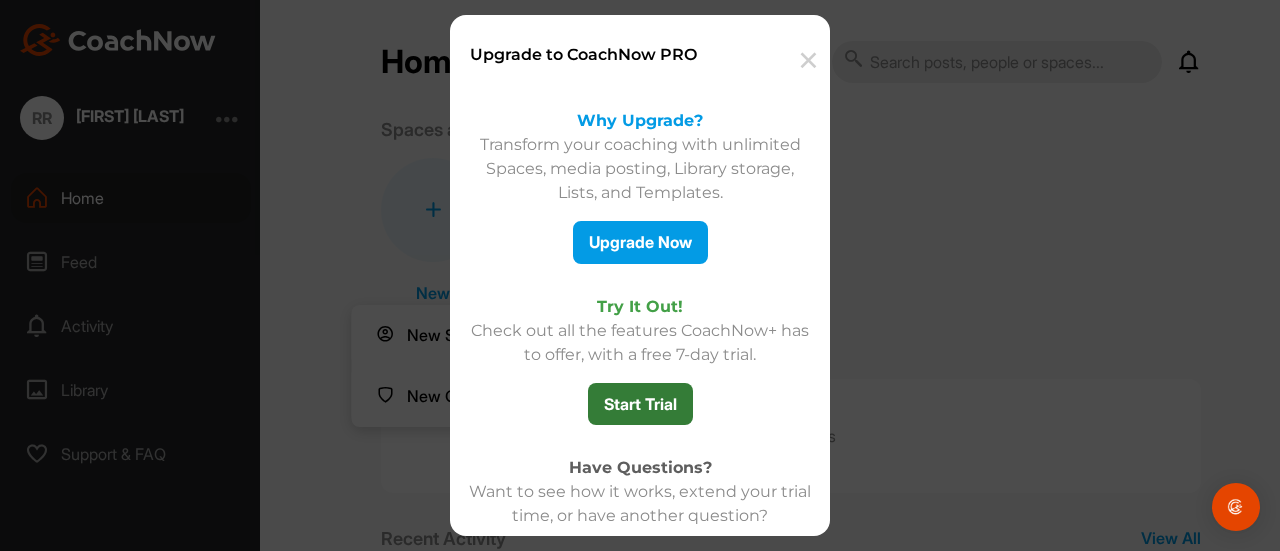 click on "Start Trial" at bounding box center [640, 404] 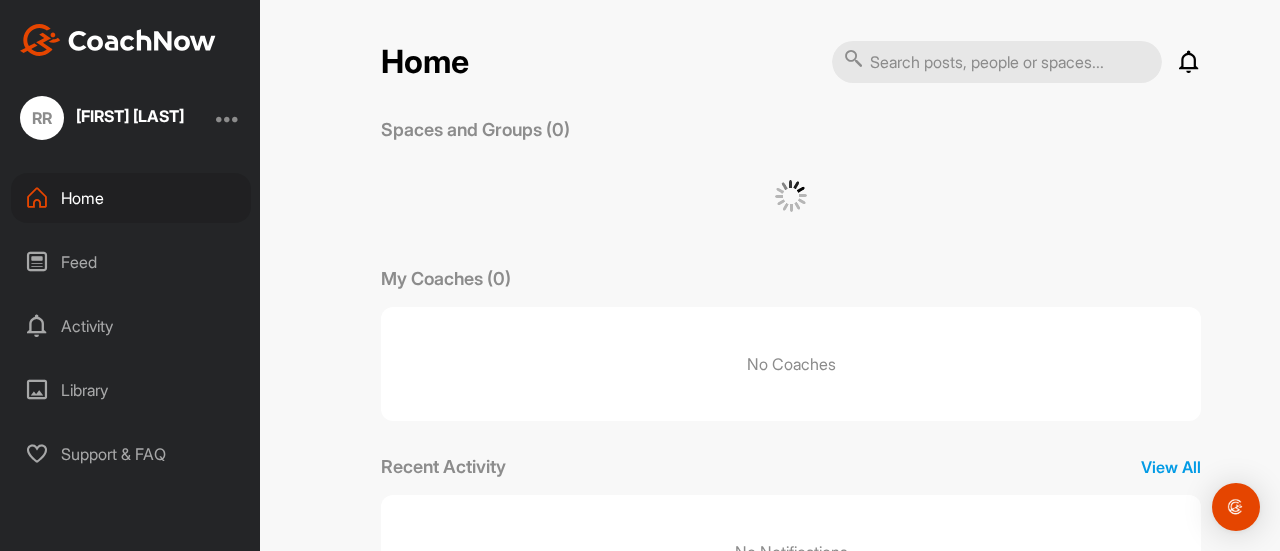 scroll, scrollTop: 0, scrollLeft: 0, axis: both 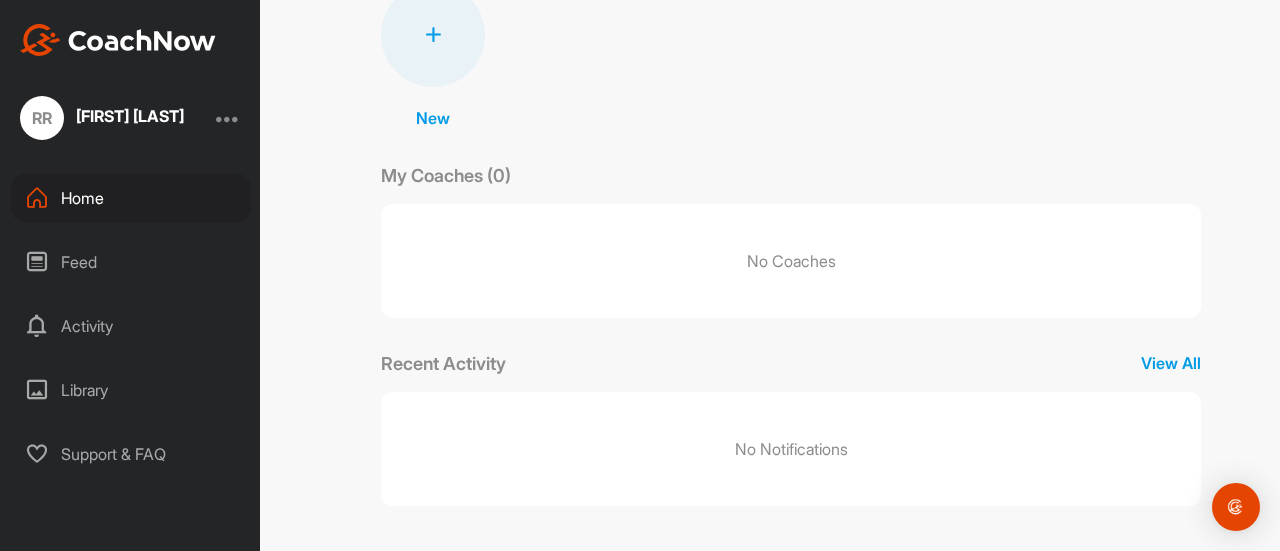 click on "No Notifications" at bounding box center [791, 449] 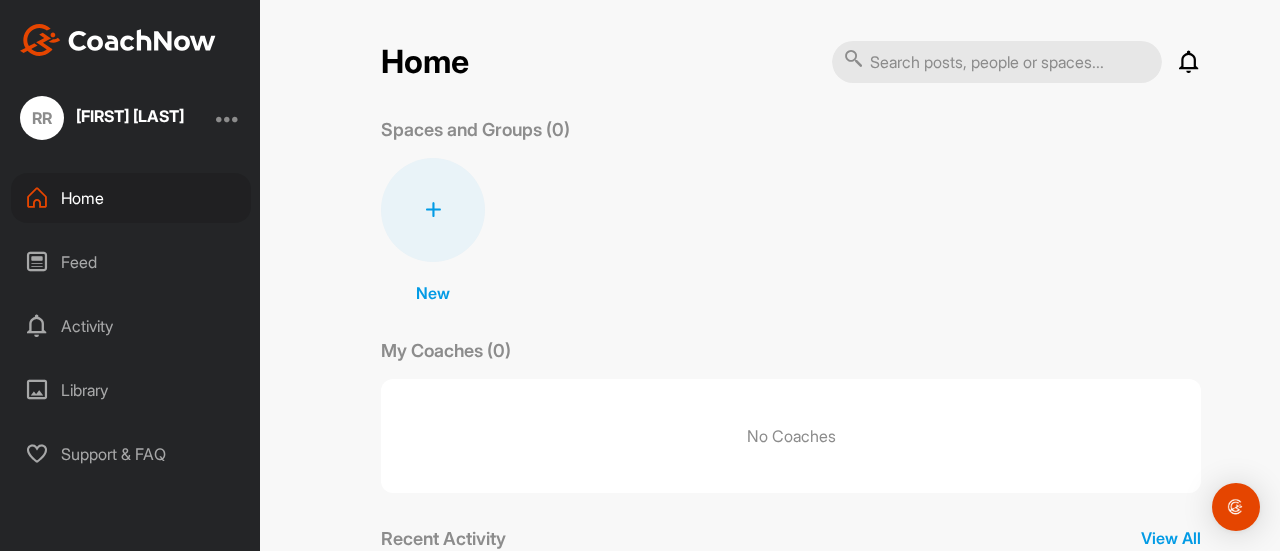 click at bounding box center [433, 210] 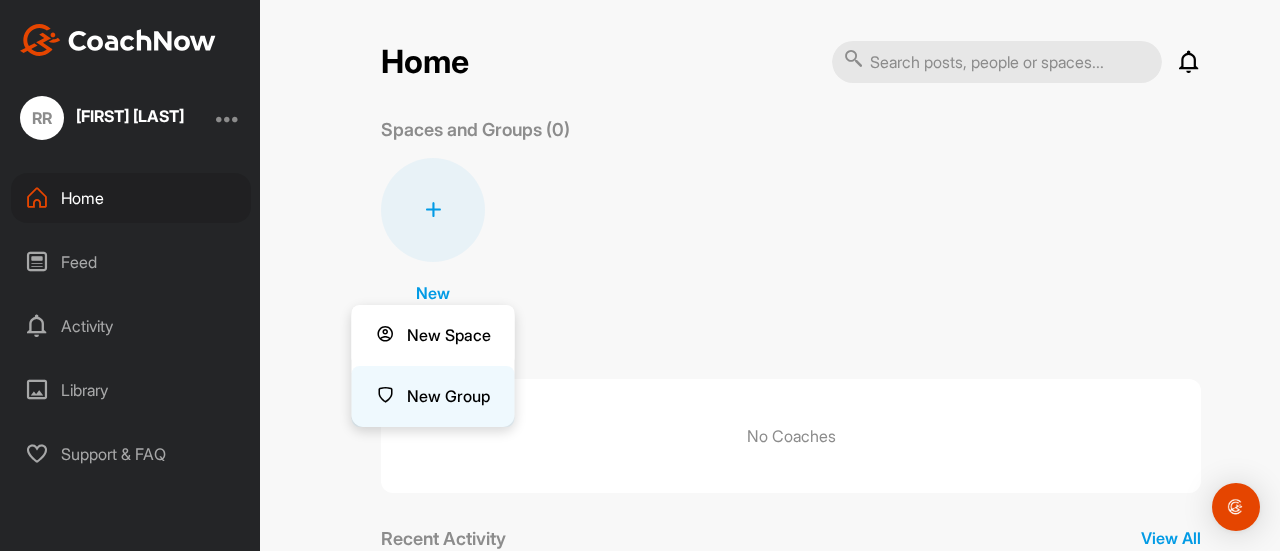 click on "New Group" at bounding box center (433, 396) 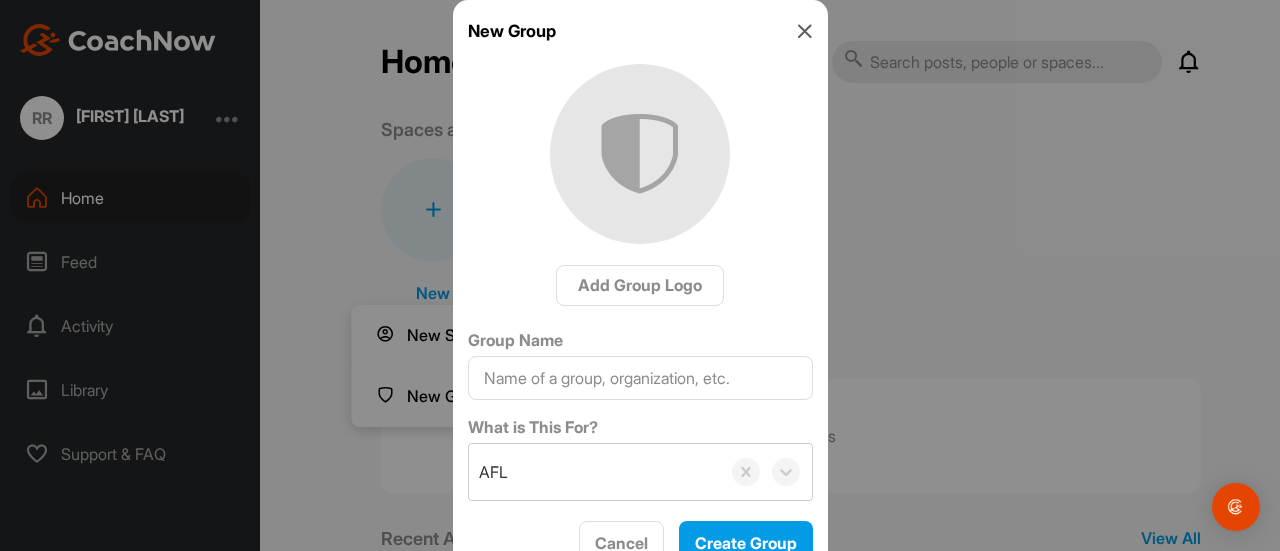 click on "New Group" at bounding box center (640, 31) 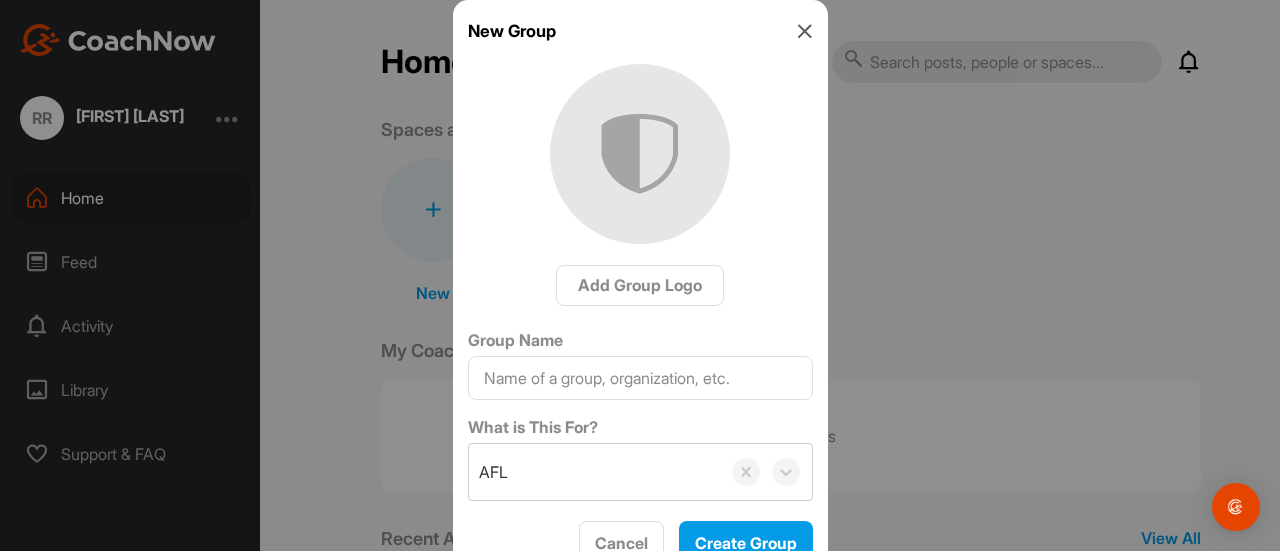 click at bounding box center (805, 31) 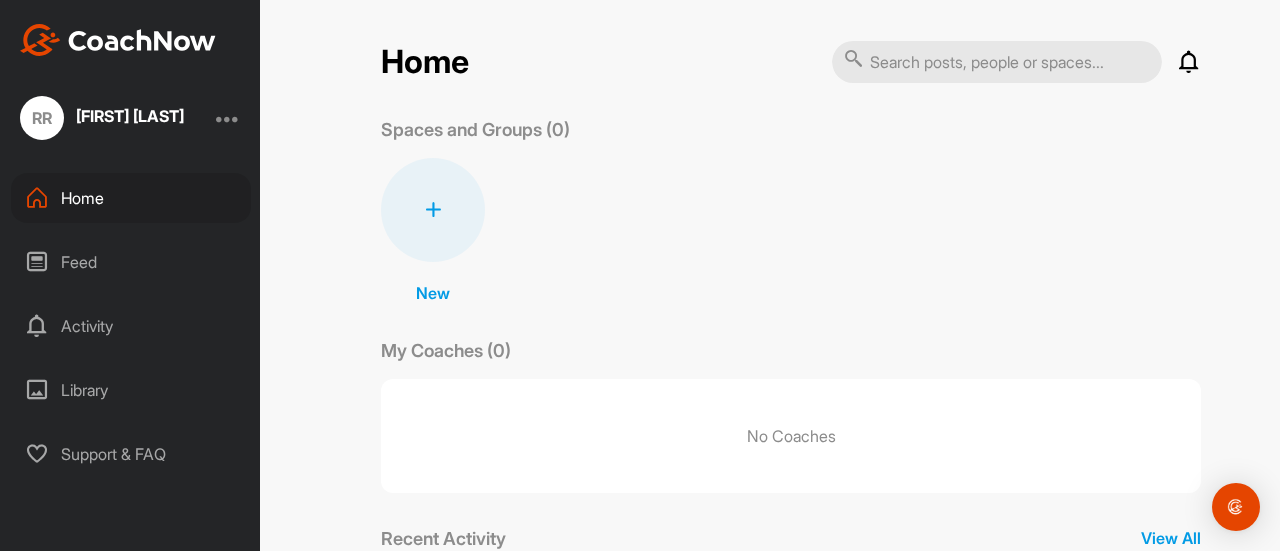 click on "Library" at bounding box center (131, 390) 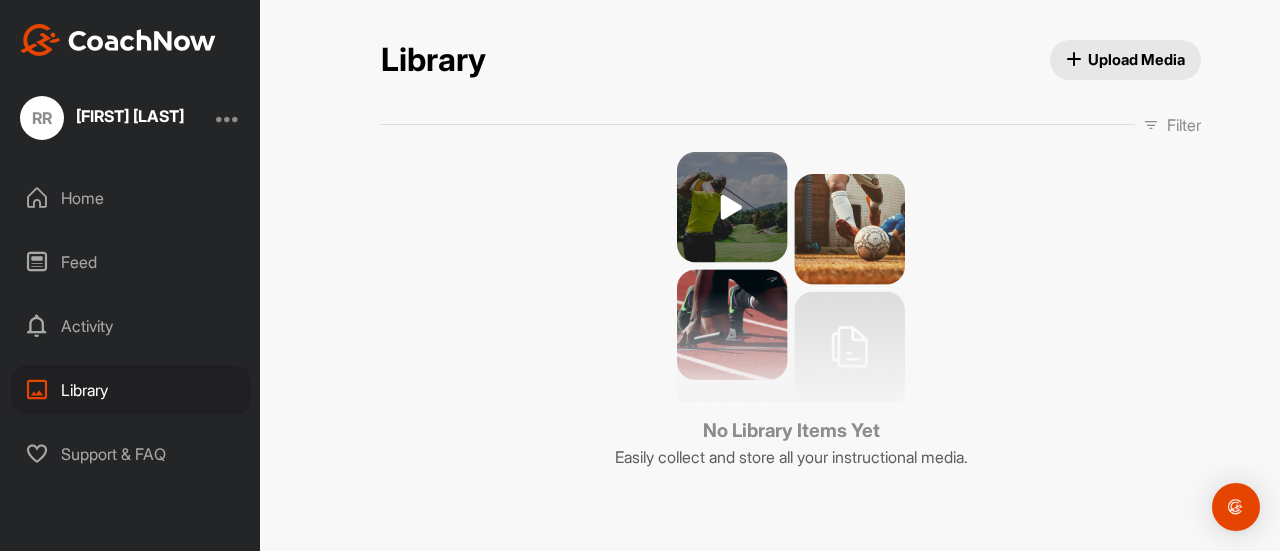click on "Upload Media" at bounding box center [1126, 59] 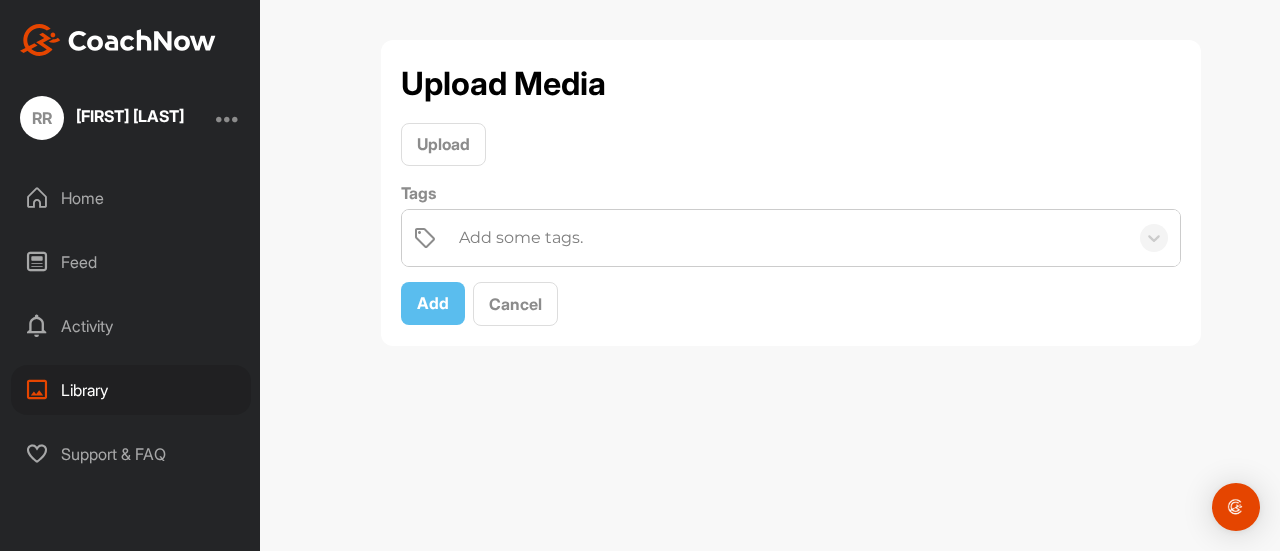 click on "Upload Tags Add some tags.   Add   Cancel" at bounding box center [791, 224] 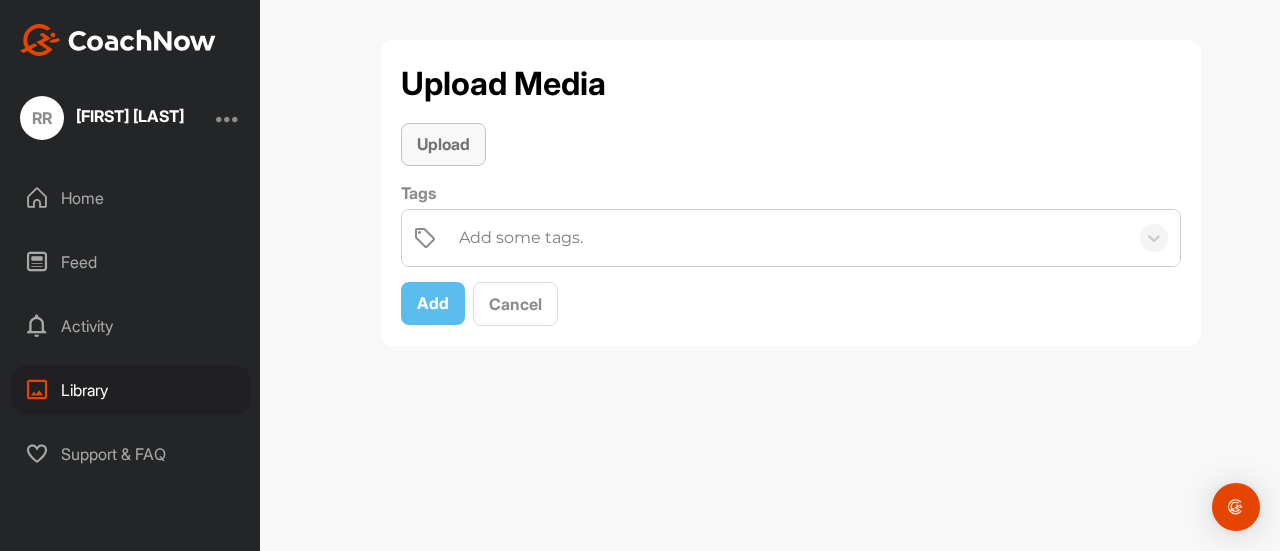 click on "Upload" at bounding box center (443, 144) 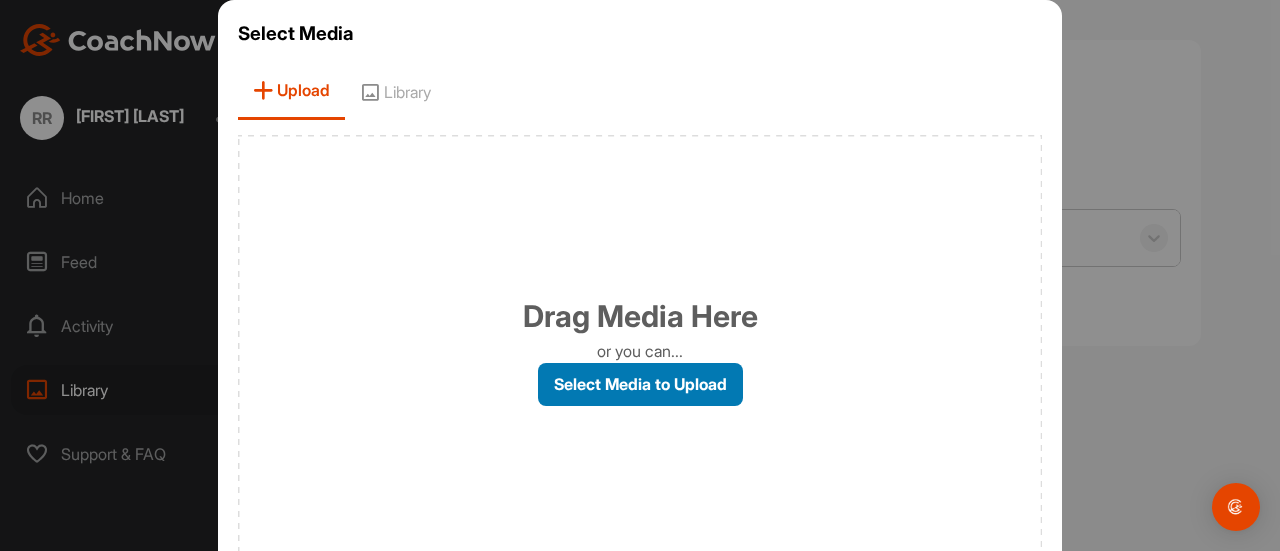 click on "Select Media to Upload" at bounding box center [640, 384] 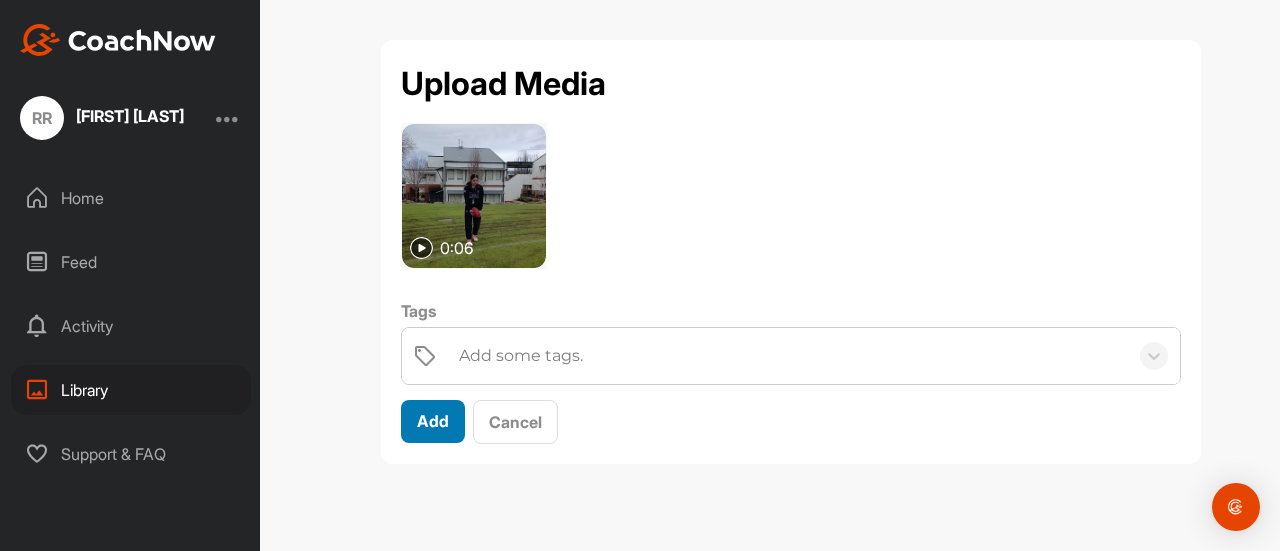 click on "Add" at bounding box center (433, 421) 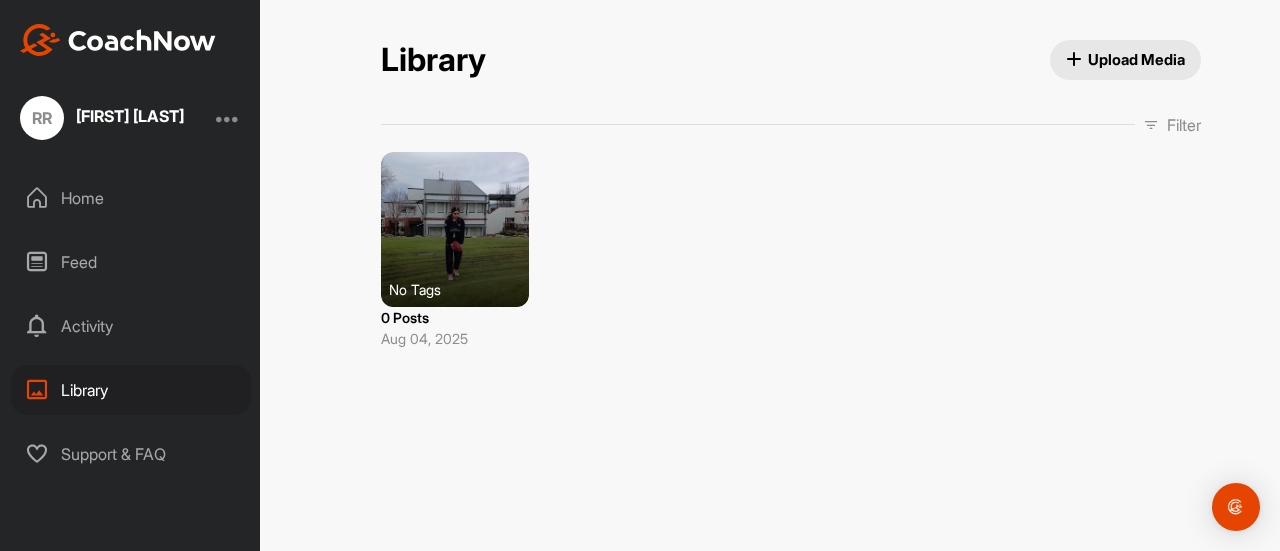 click at bounding box center [455, 229] 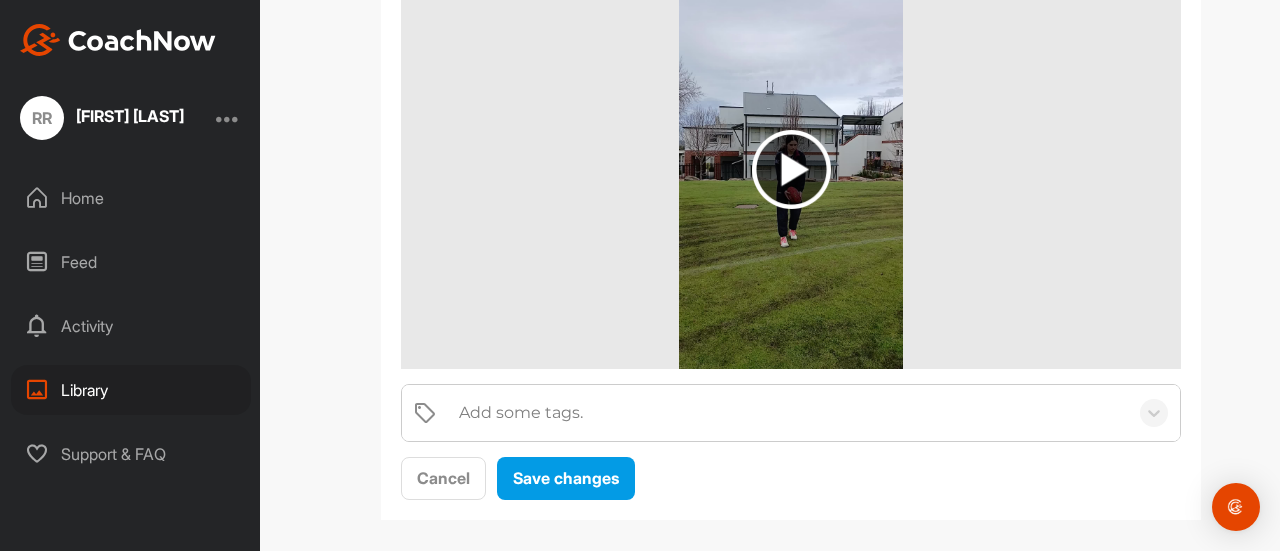 scroll, scrollTop: 0, scrollLeft: 0, axis: both 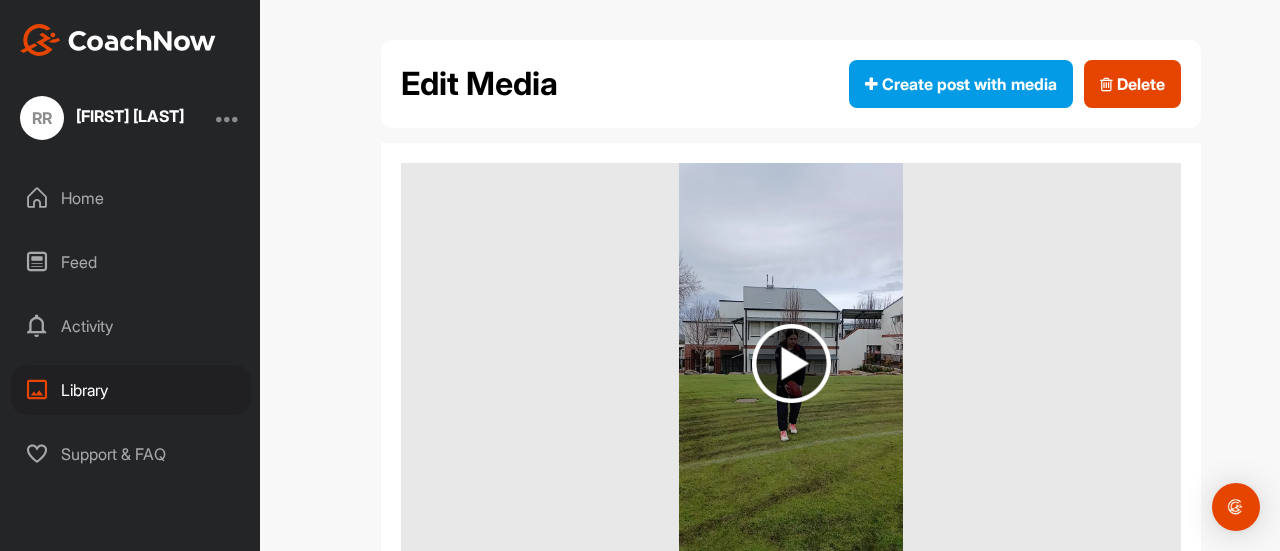 click on "Edit Media" at bounding box center [479, 84] 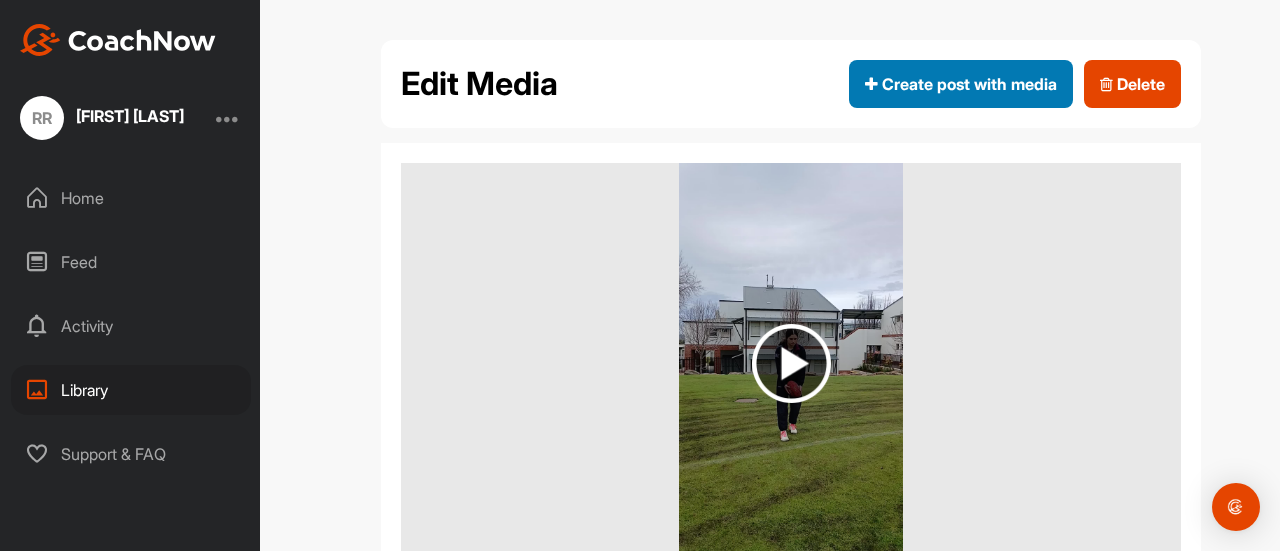 click on "Create post with media" at bounding box center (961, 84) 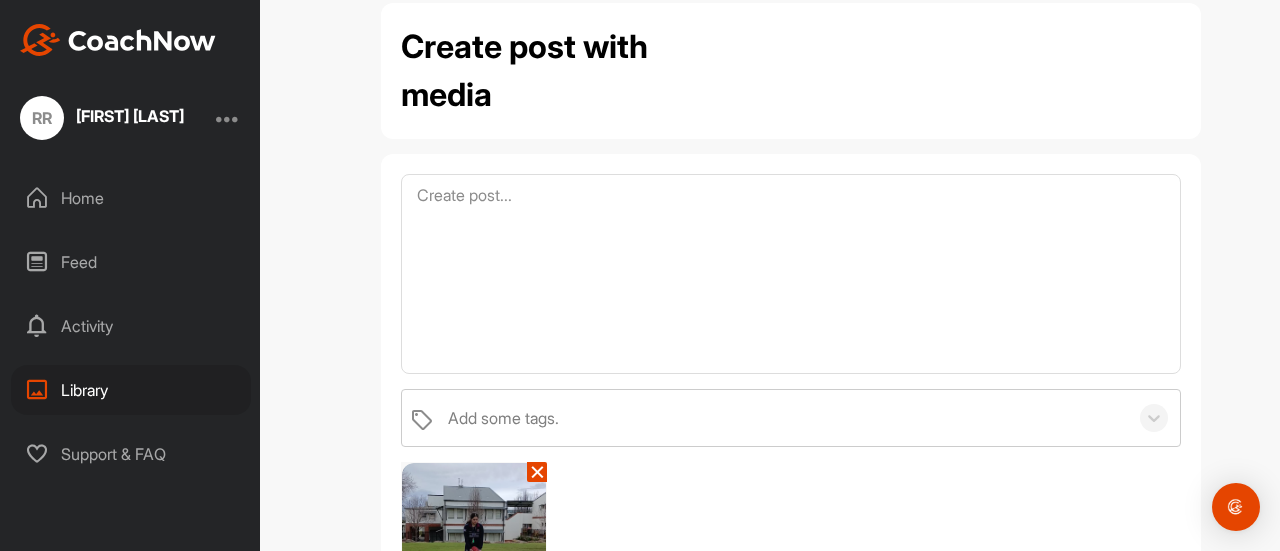 scroll, scrollTop: 217, scrollLeft: 0, axis: vertical 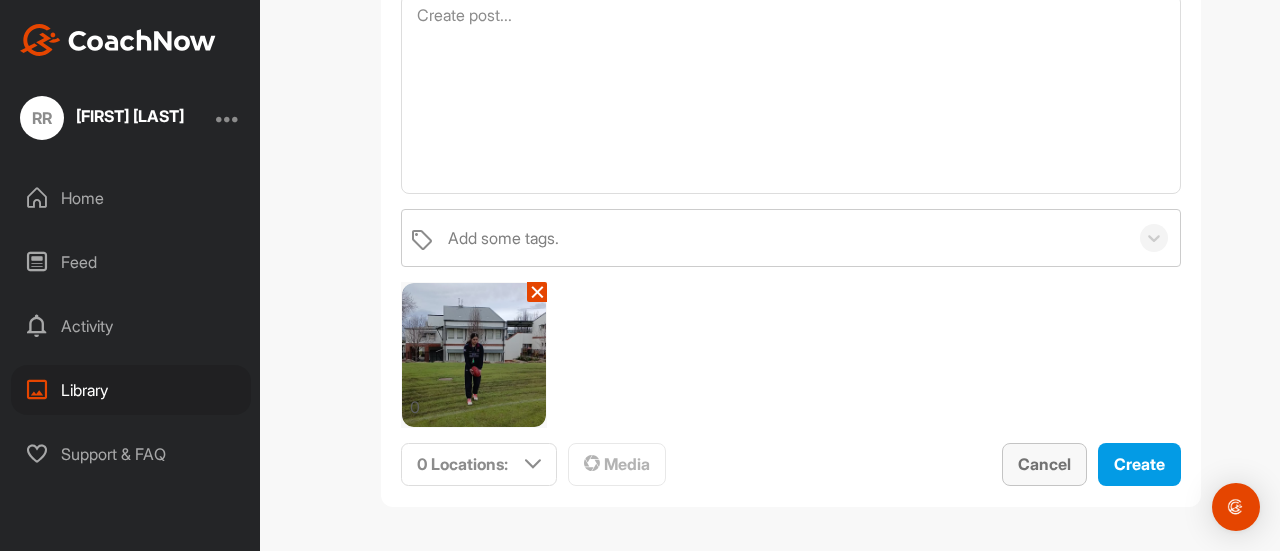 click on "Cancel" at bounding box center [1044, 464] 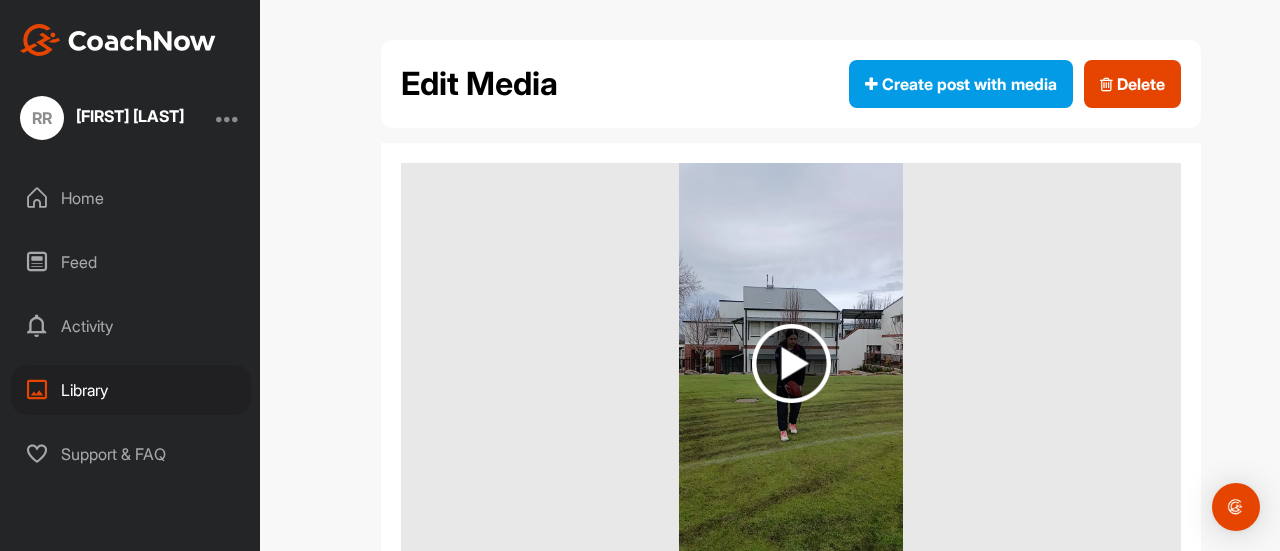 click on "Home" at bounding box center [131, 198] 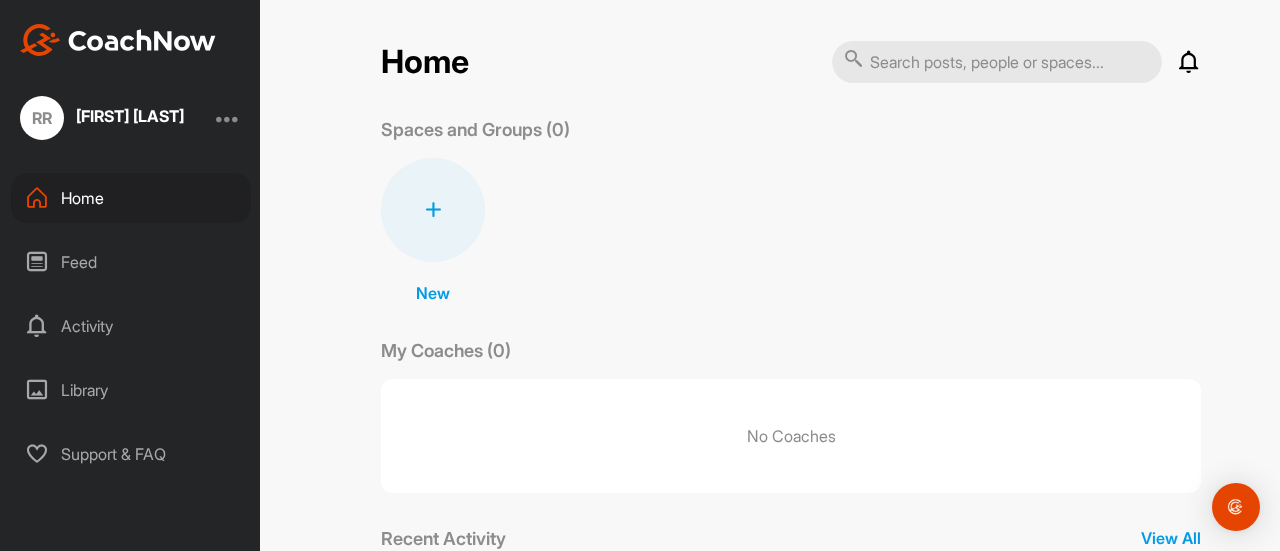 click at bounding box center [433, 210] 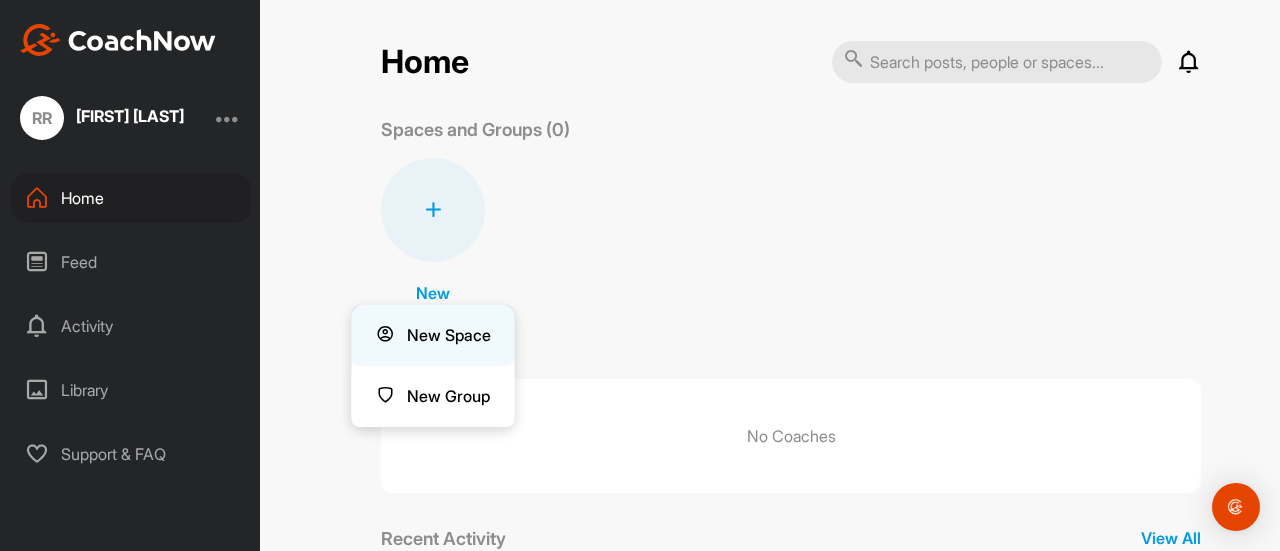 click on "New Space" at bounding box center [433, 335] 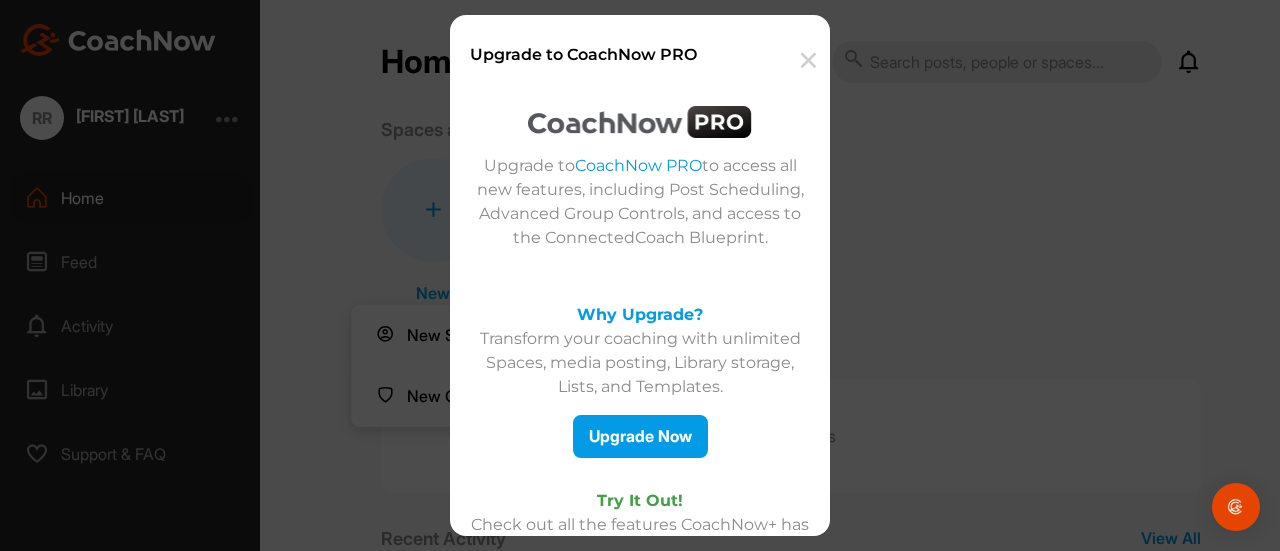 click on "✕" at bounding box center [807, 60] 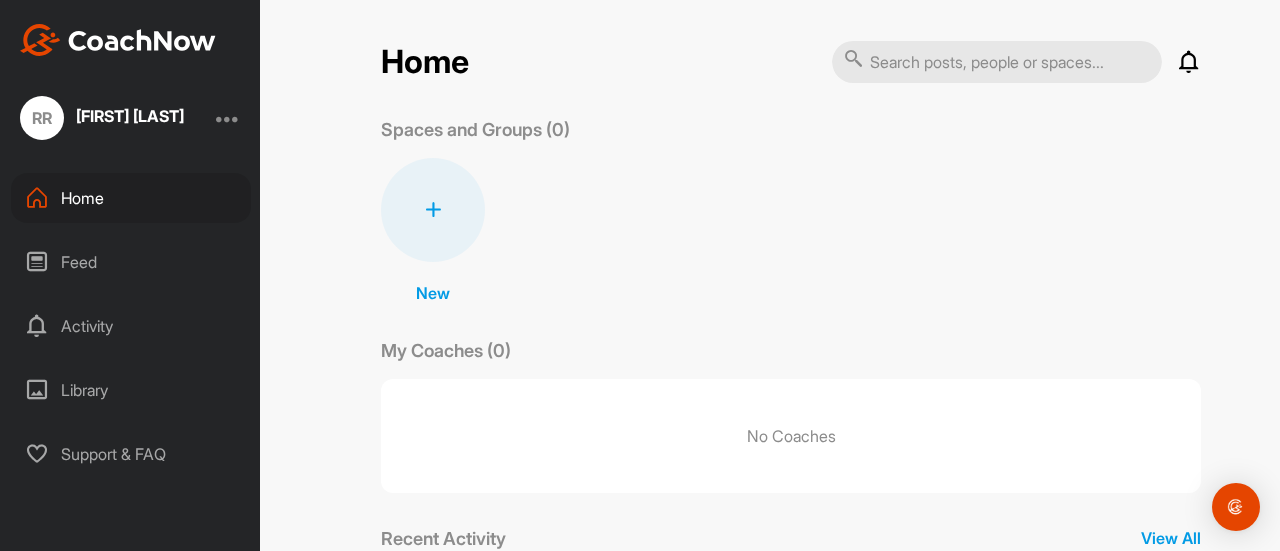 click at bounding box center (997, 62) 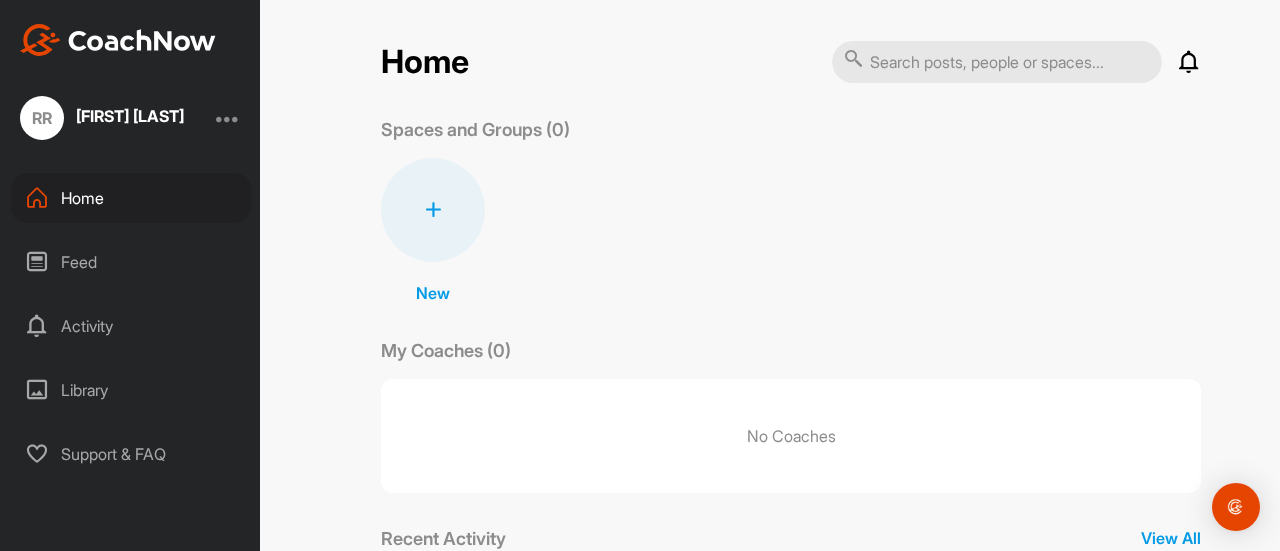 click on "Library" at bounding box center (131, 390) 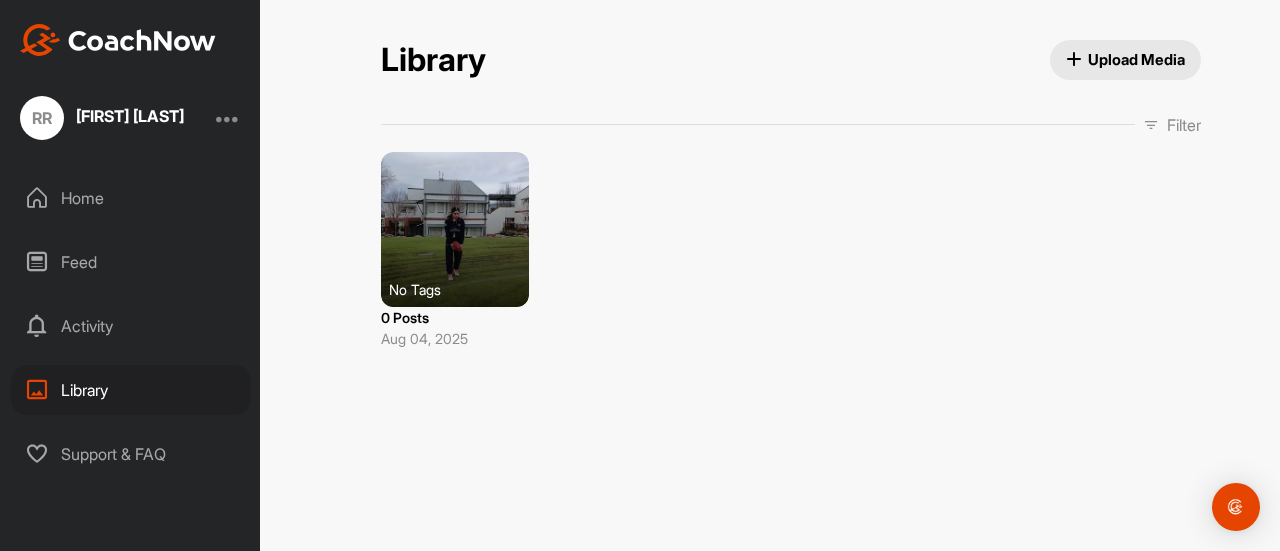 click at bounding box center (455, 229) 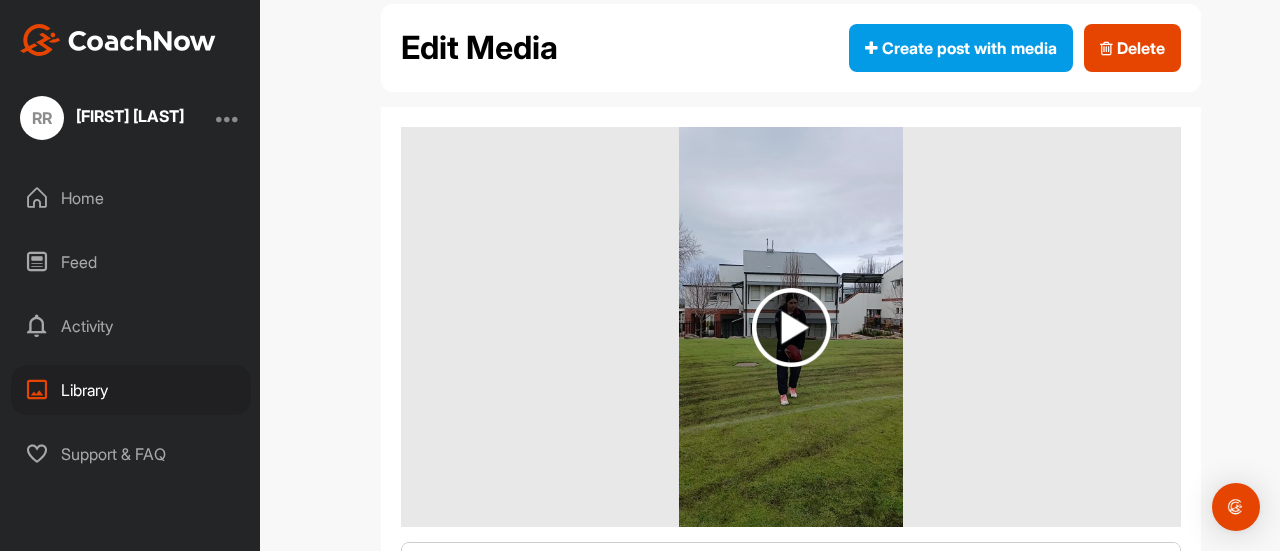 scroll, scrollTop: 0, scrollLeft: 0, axis: both 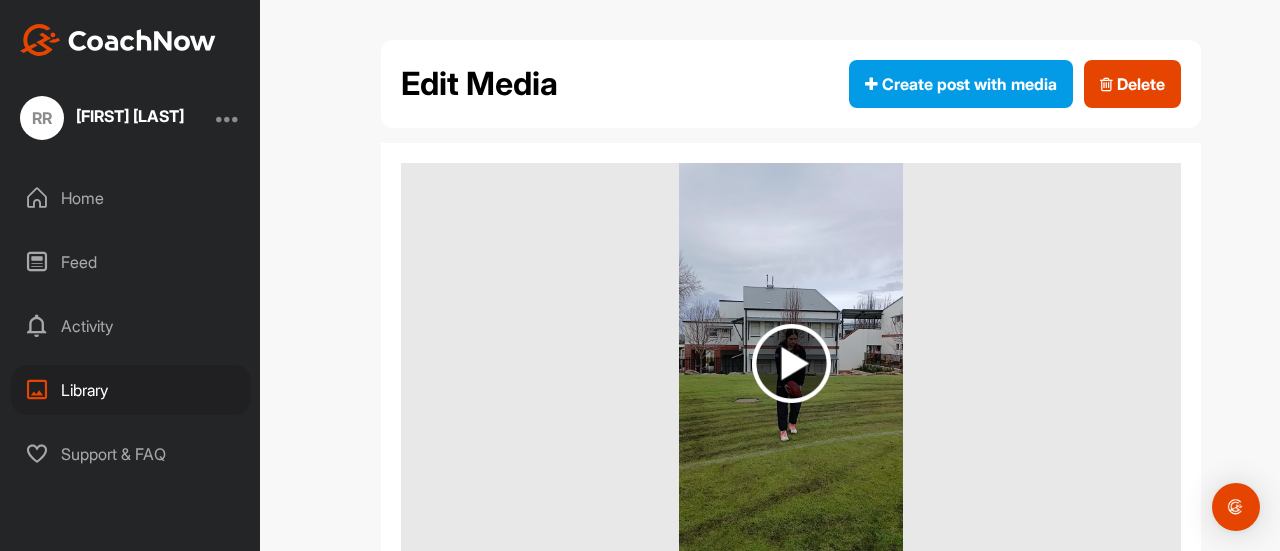 click on "Edit Media" at bounding box center (479, 84) 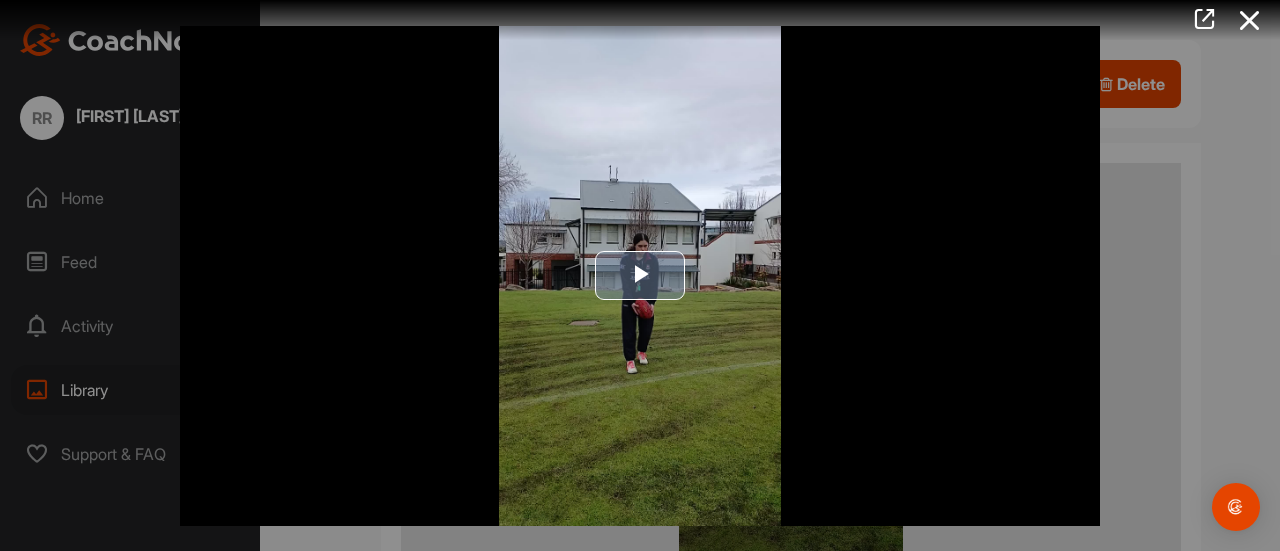 click at bounding box center (640, 276) 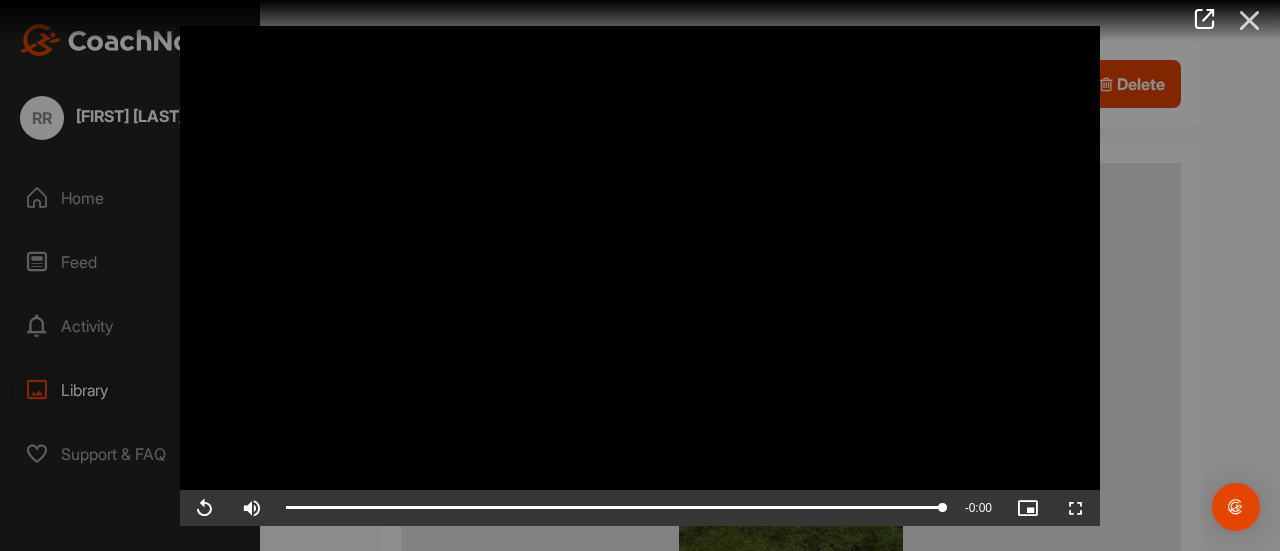 click at bounding box center [1250, 20] 